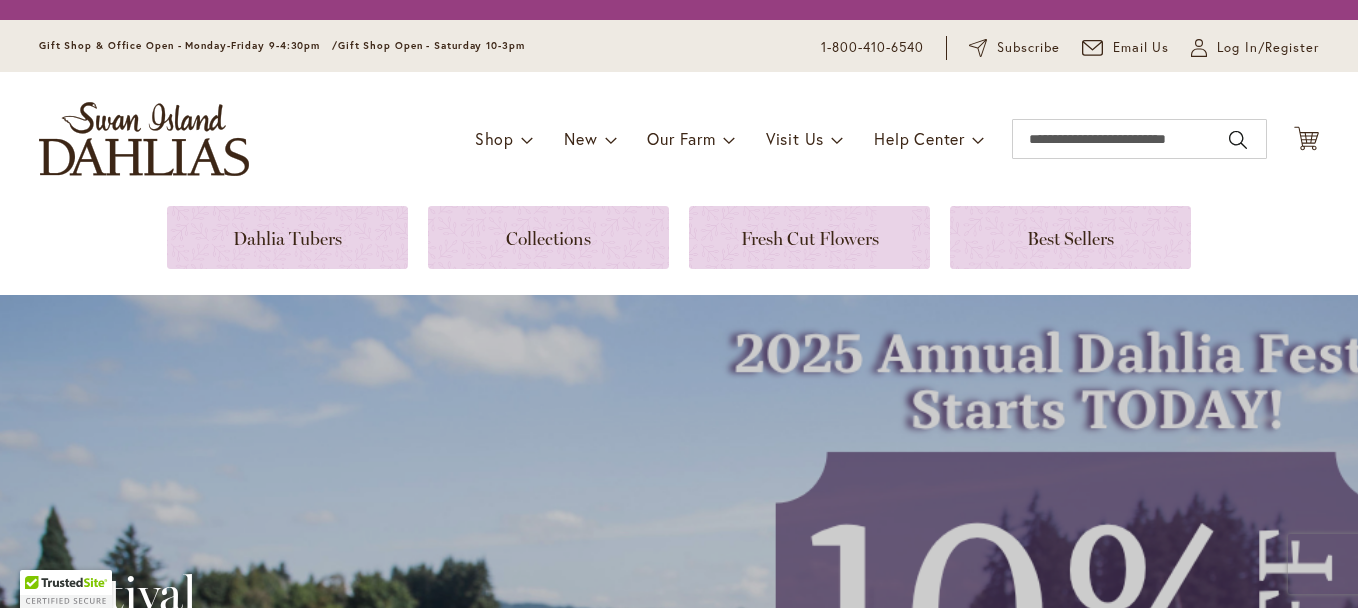 scroll, scrollTop: 0, scrollLeft: 0, axis: both 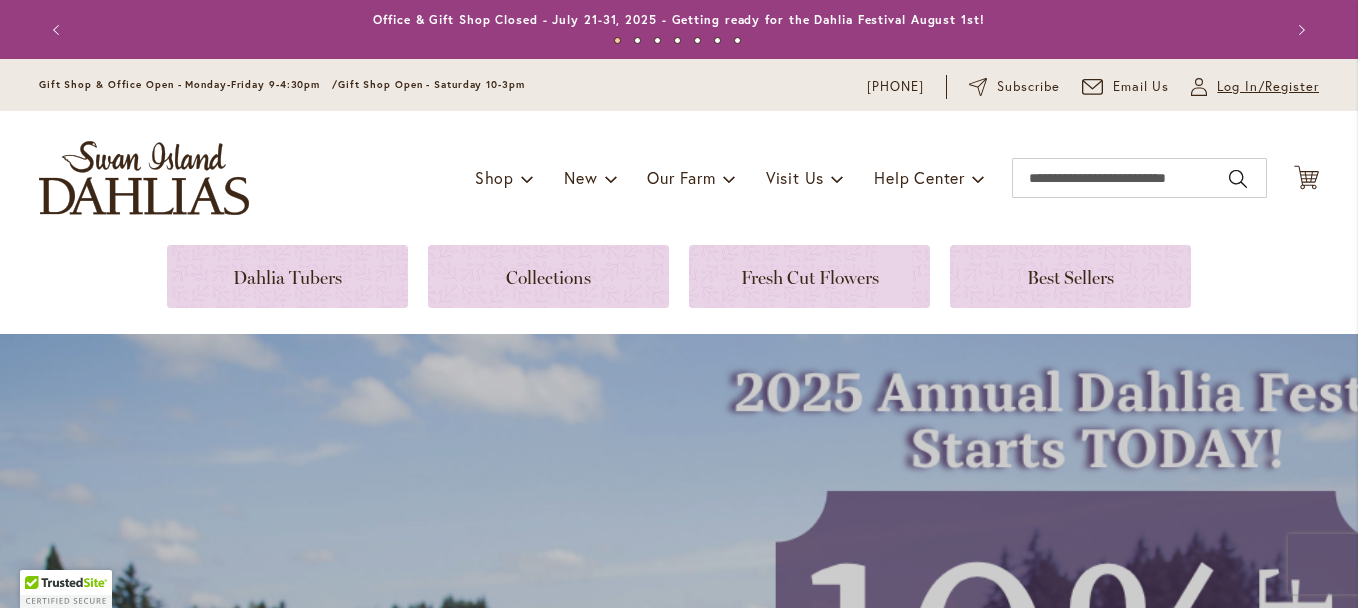 type on "**********" 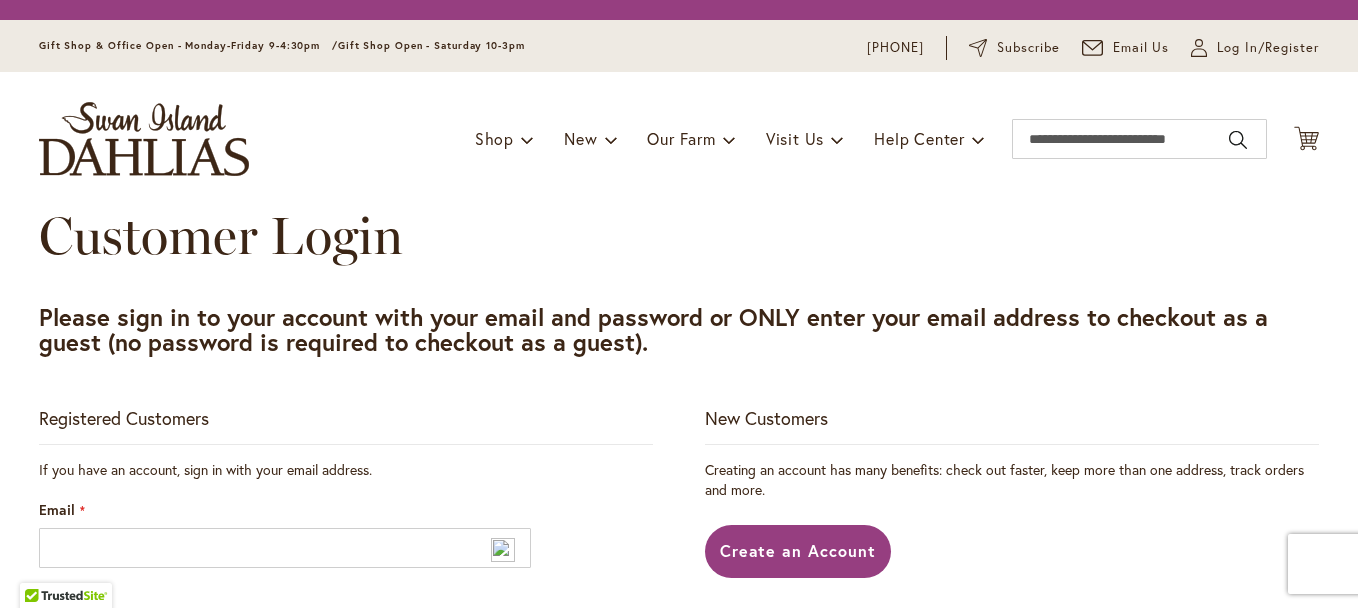 scroll, scrollTop: 0, scrollLeft: 0, axis: both 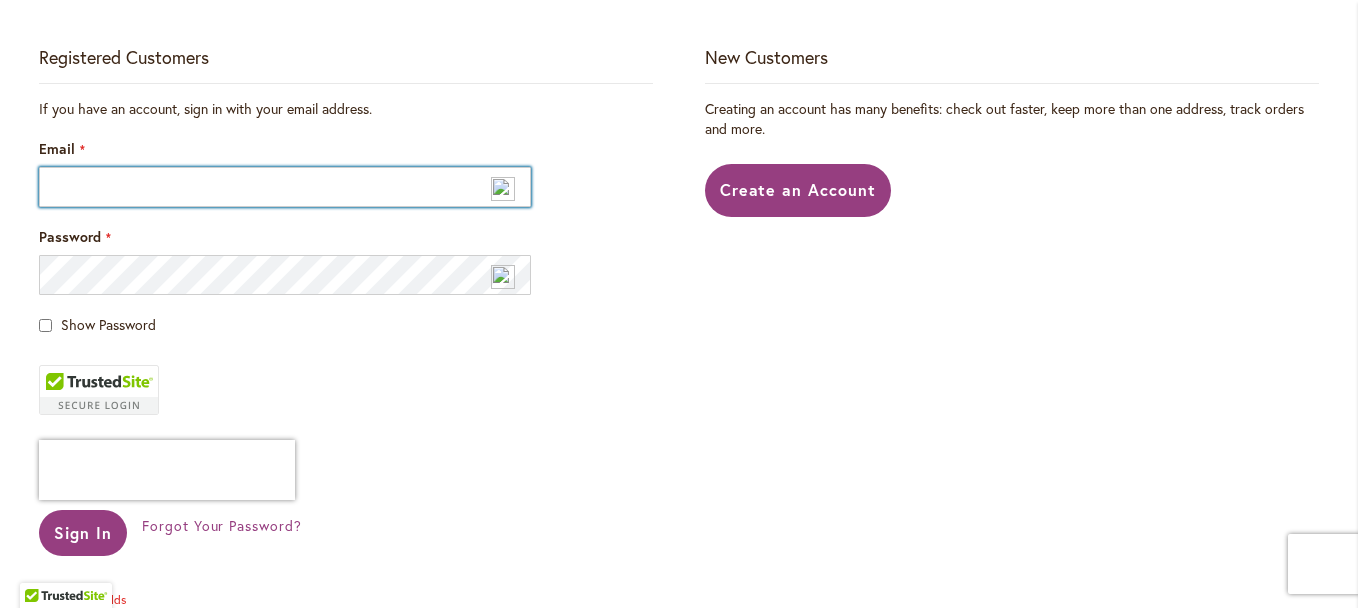 type on "**********" 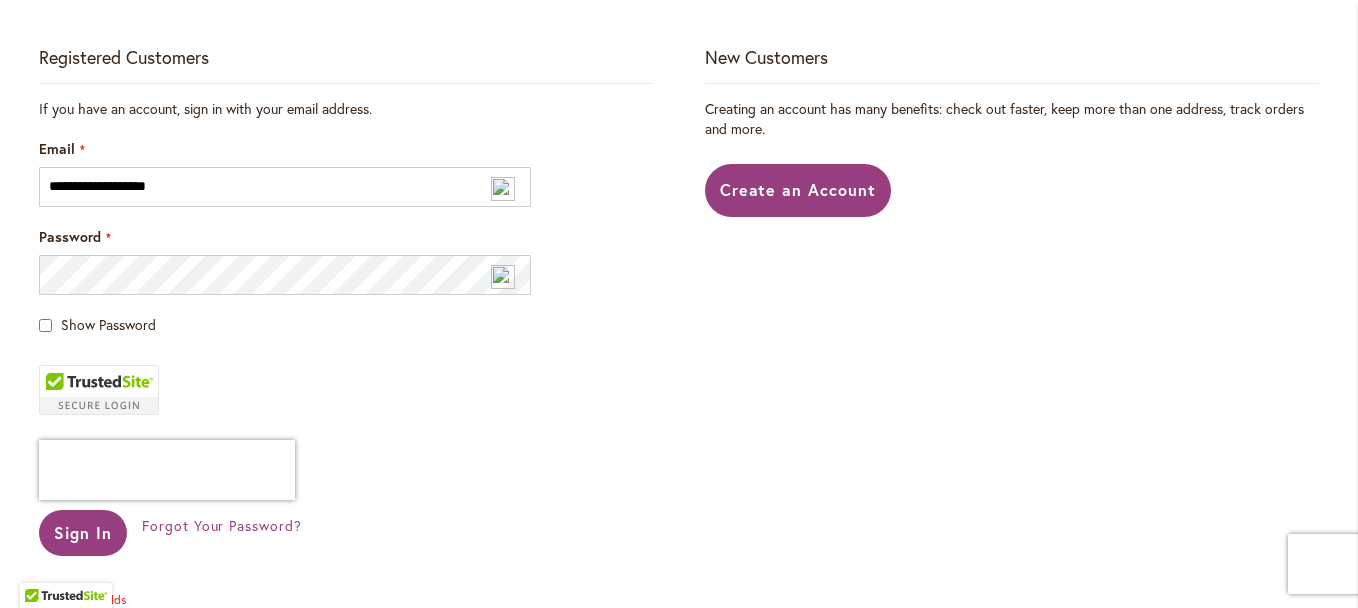 type on "**********" 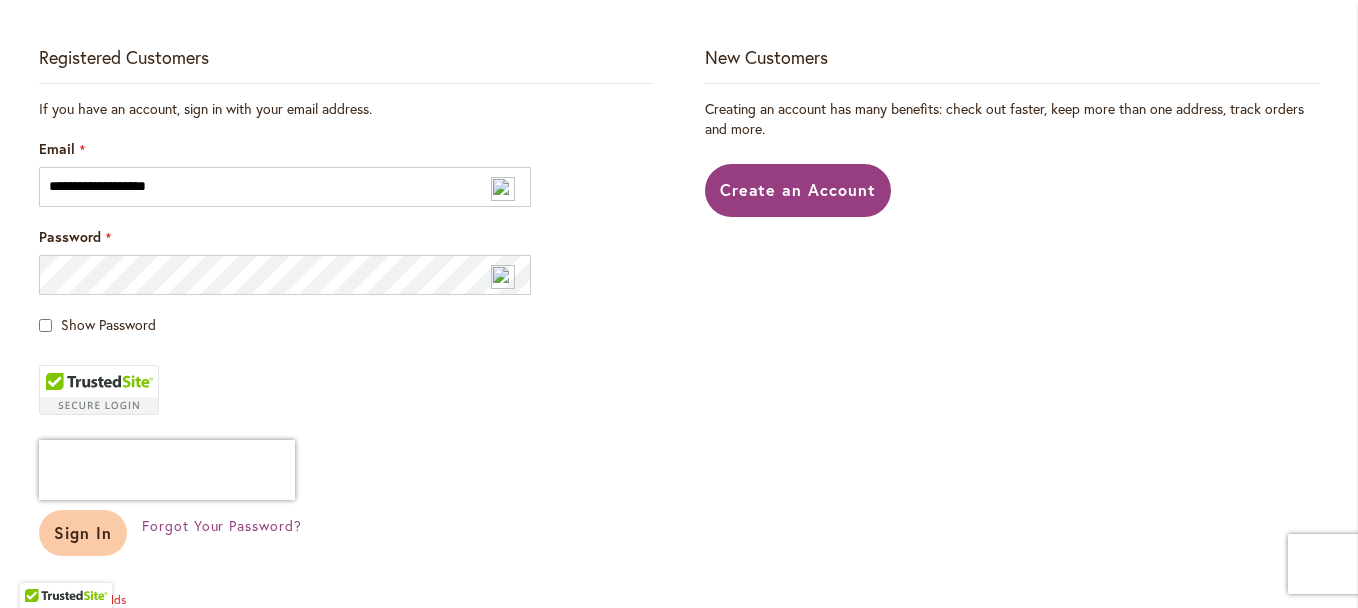 click on "Sign In" at bounding box center [83, 532] 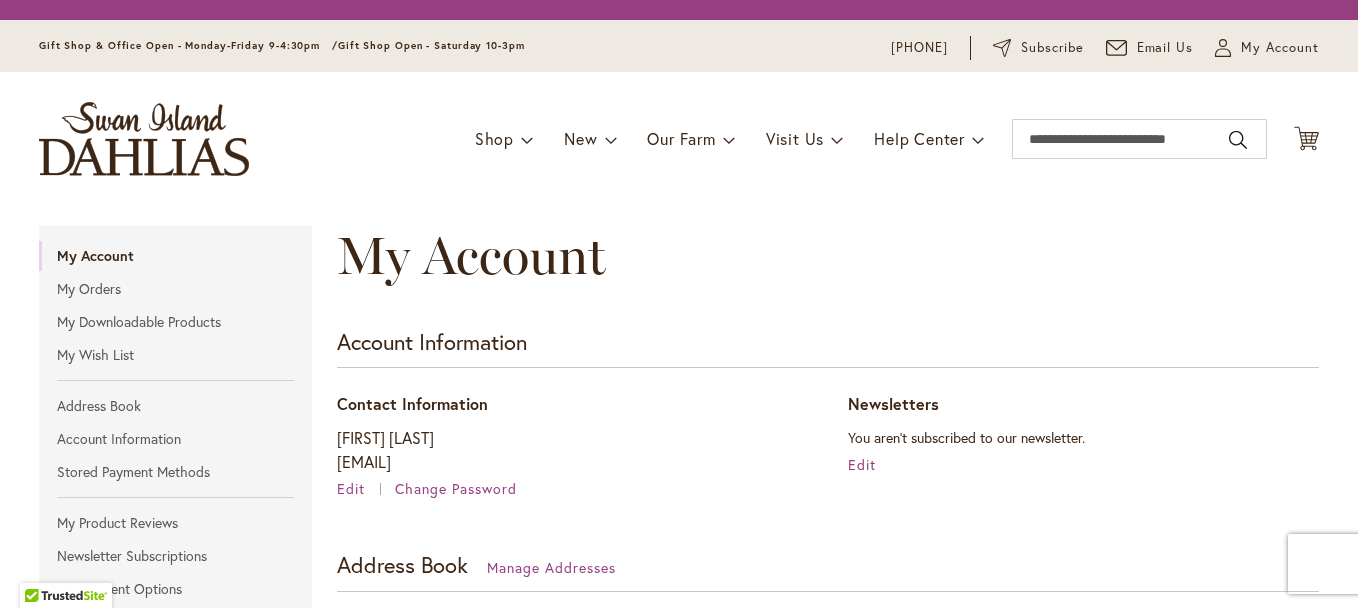 scroll, scrollTop: 0, scrollLeft: 0, axis: both 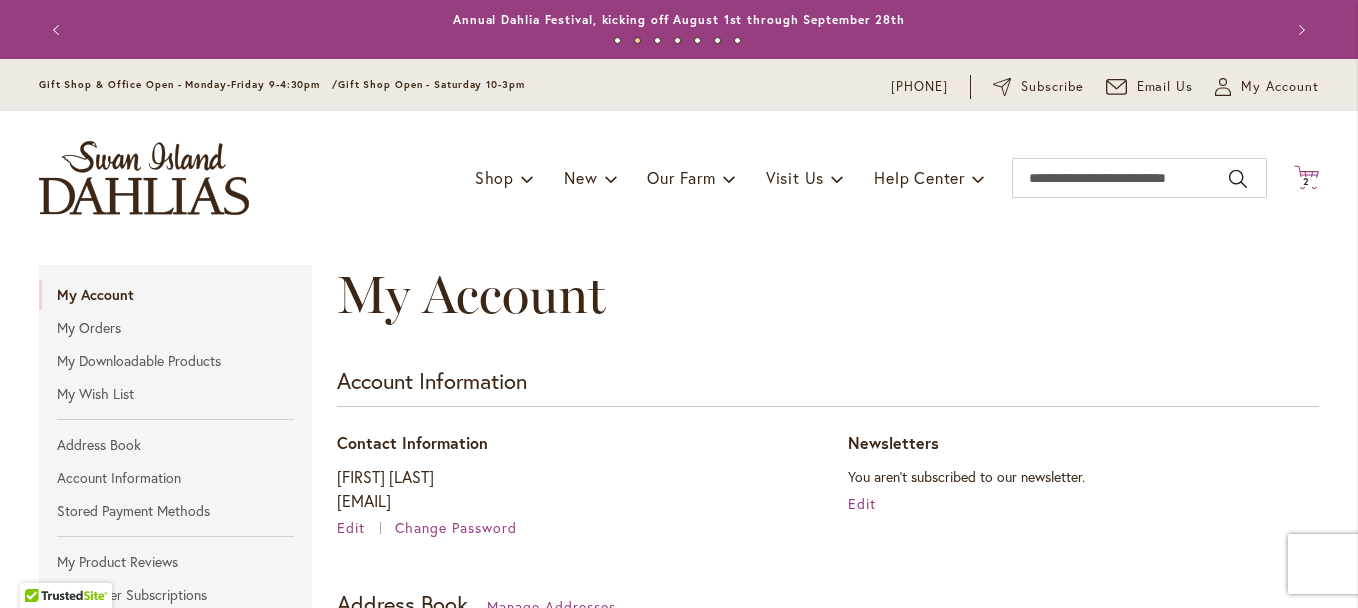 type on "**********" 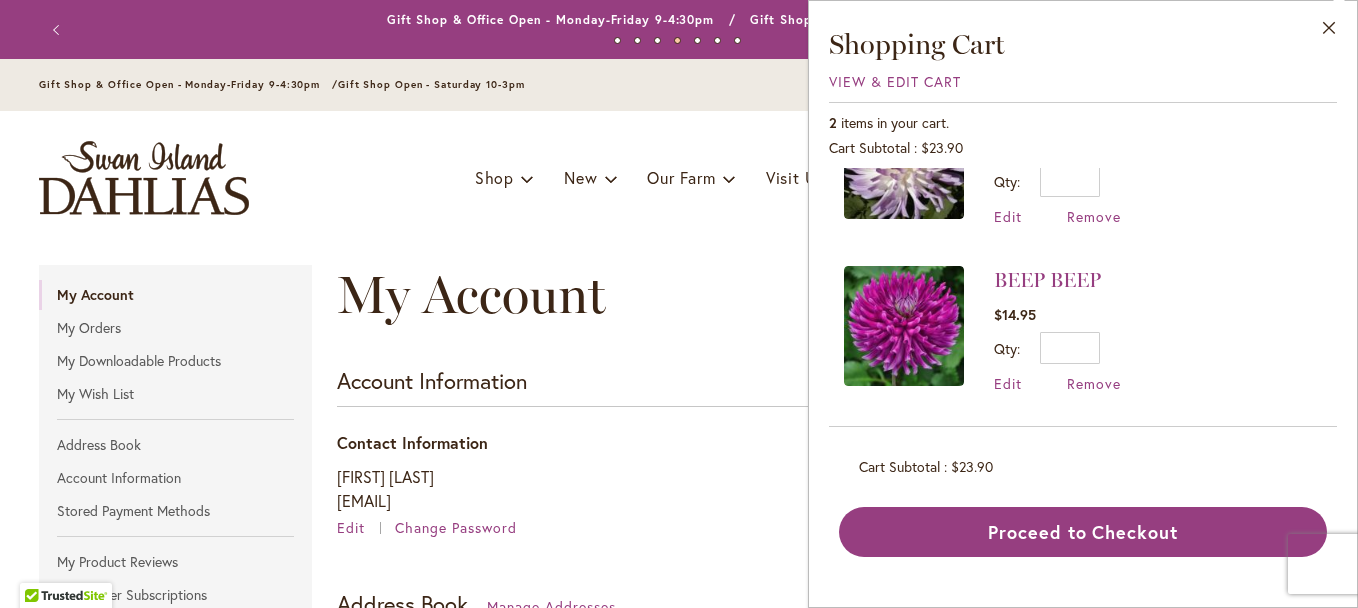 scroll, scrollTop: 0, scrollLeft: 0, axis: both 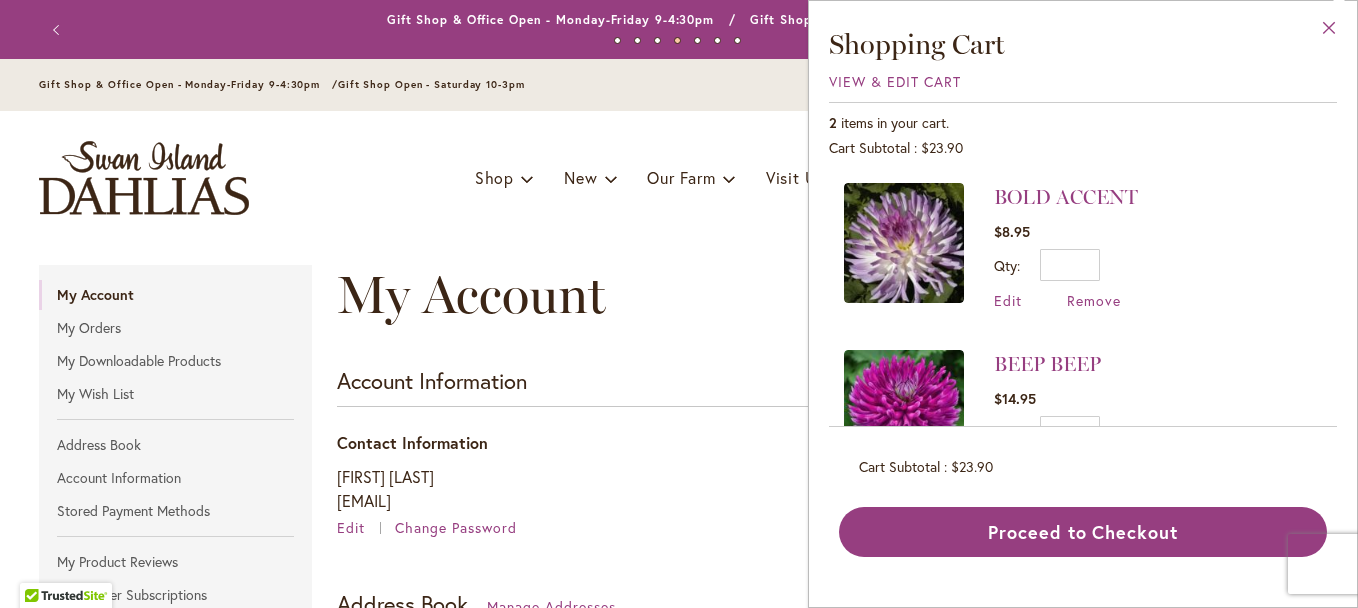 click on "Close" at bounding box center (1329, 32) 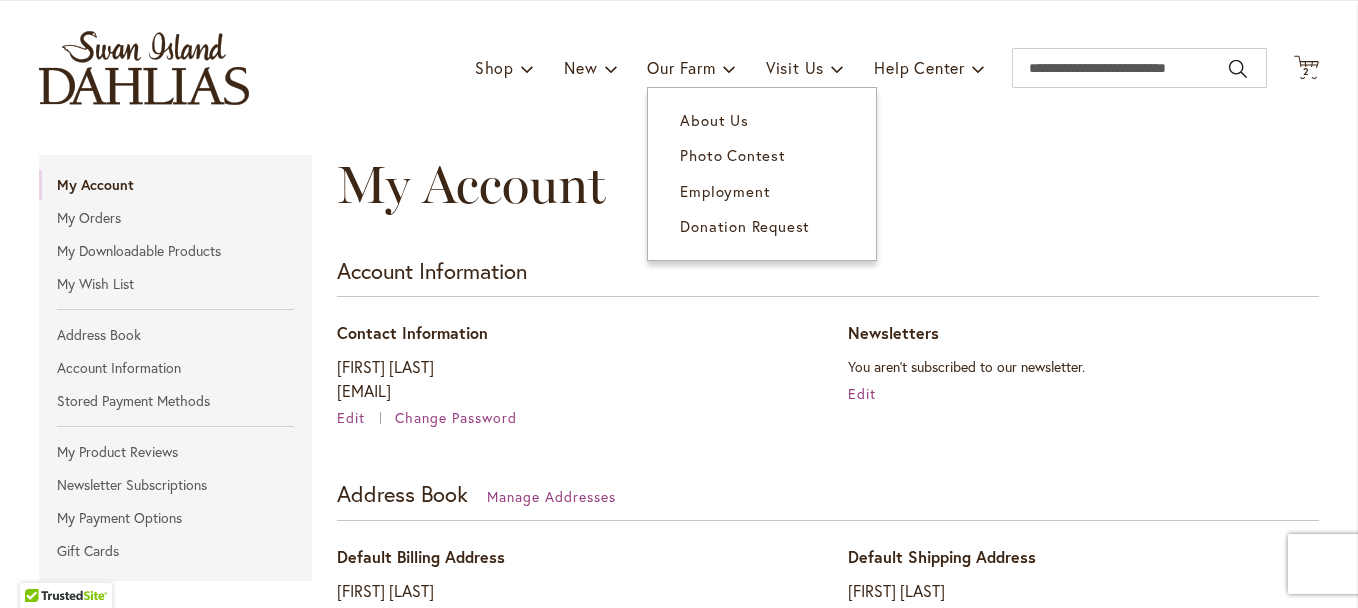 scroll, scrollTop: 0, scrollLeft: 0, axis: both 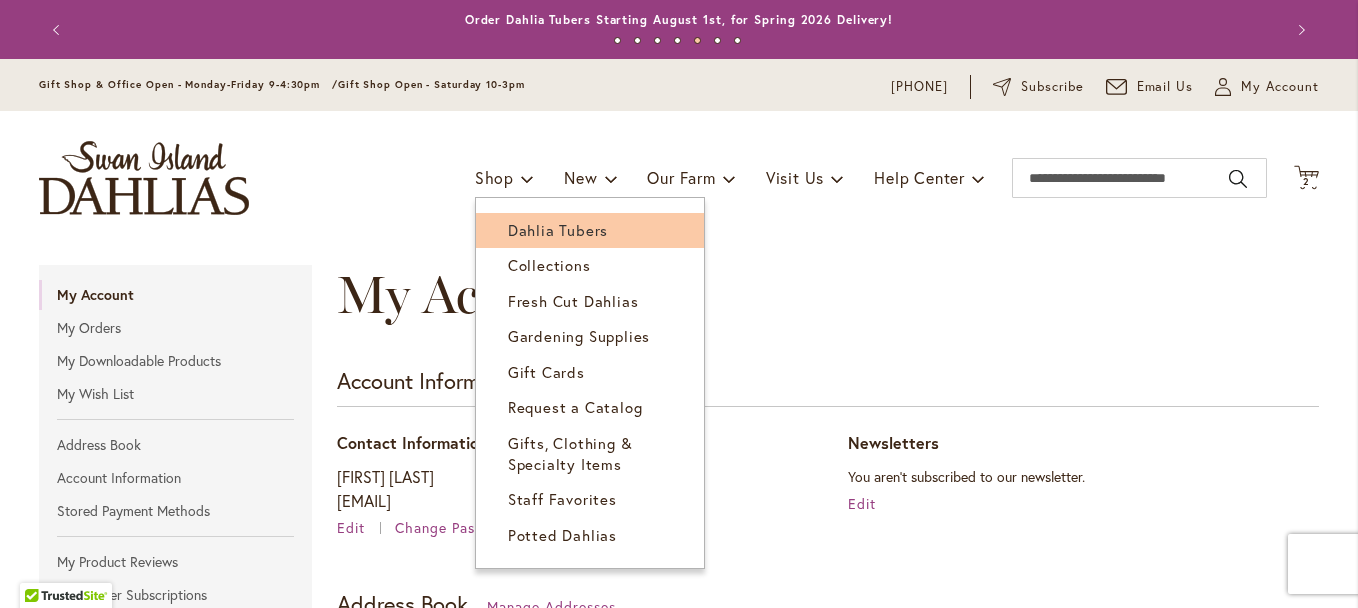 click on "Dahlia Tubers" at bounding box center [558, 230] 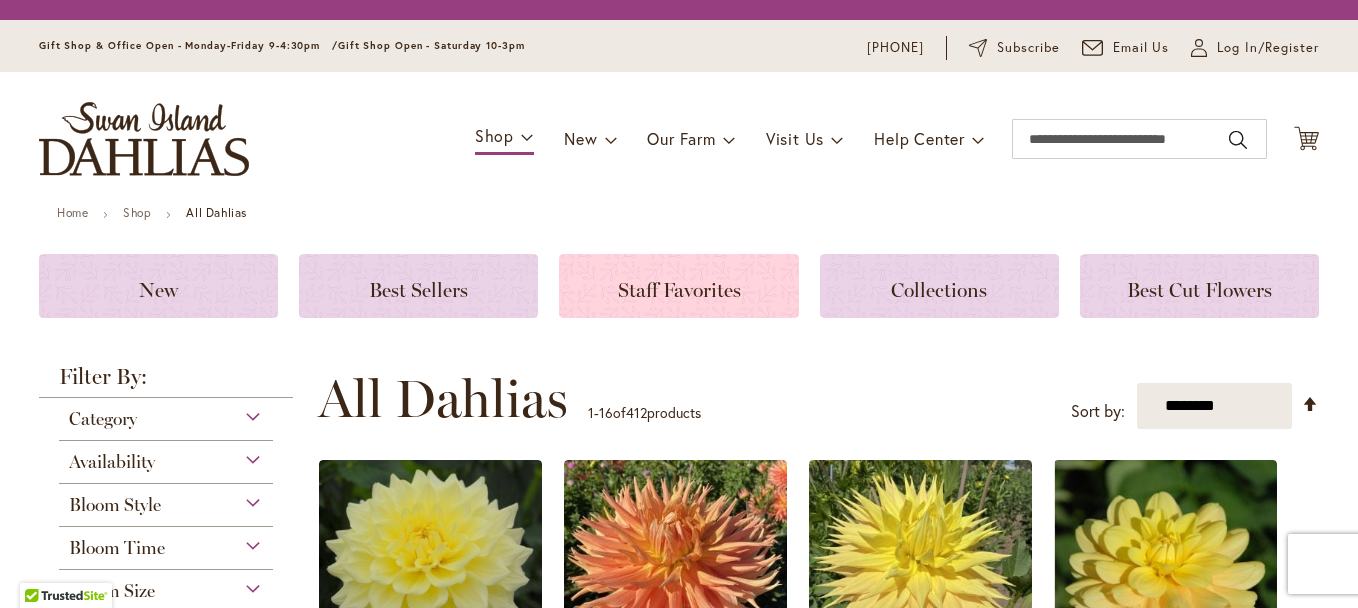 scroll, scrollTop: 0, scrollLeft: 0, axis: both 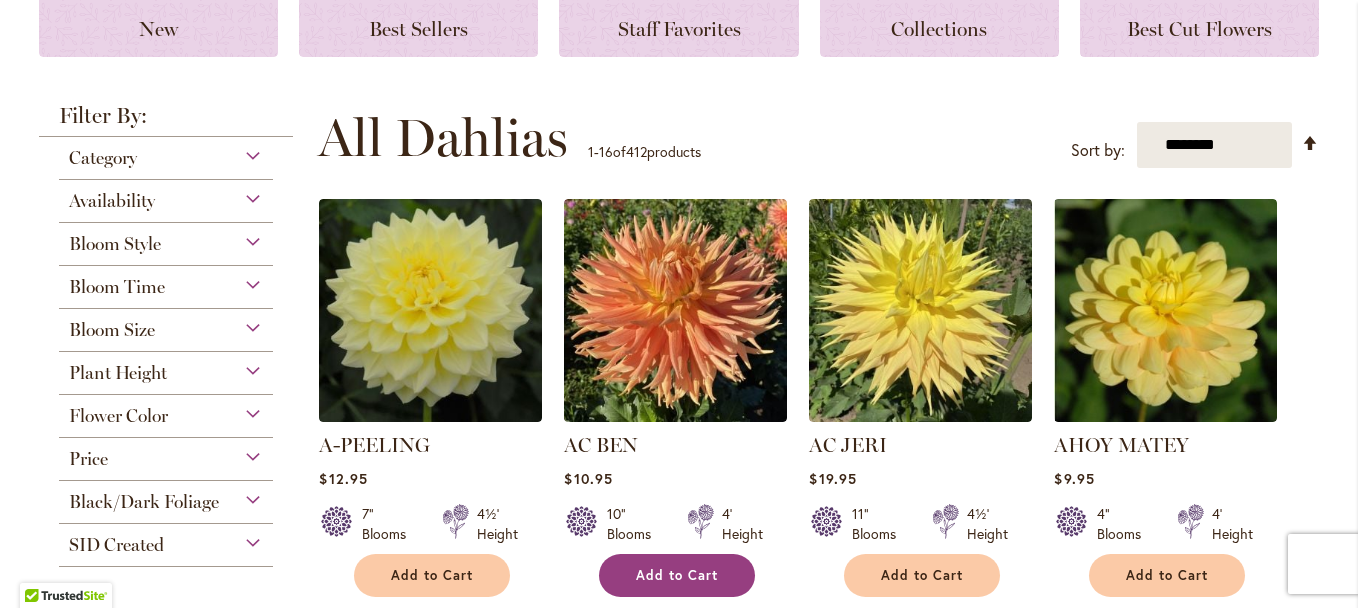 type on "**********" 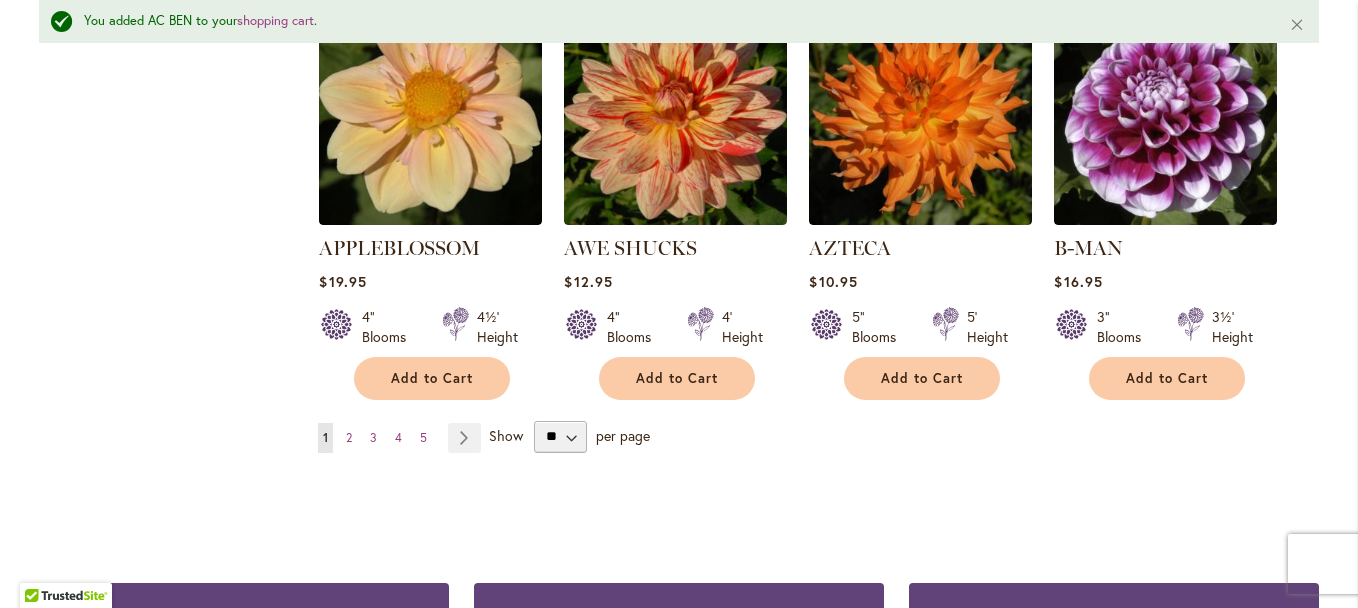 scroll, scrollTop: 1853, scrollLeft: 0, axis: vertical 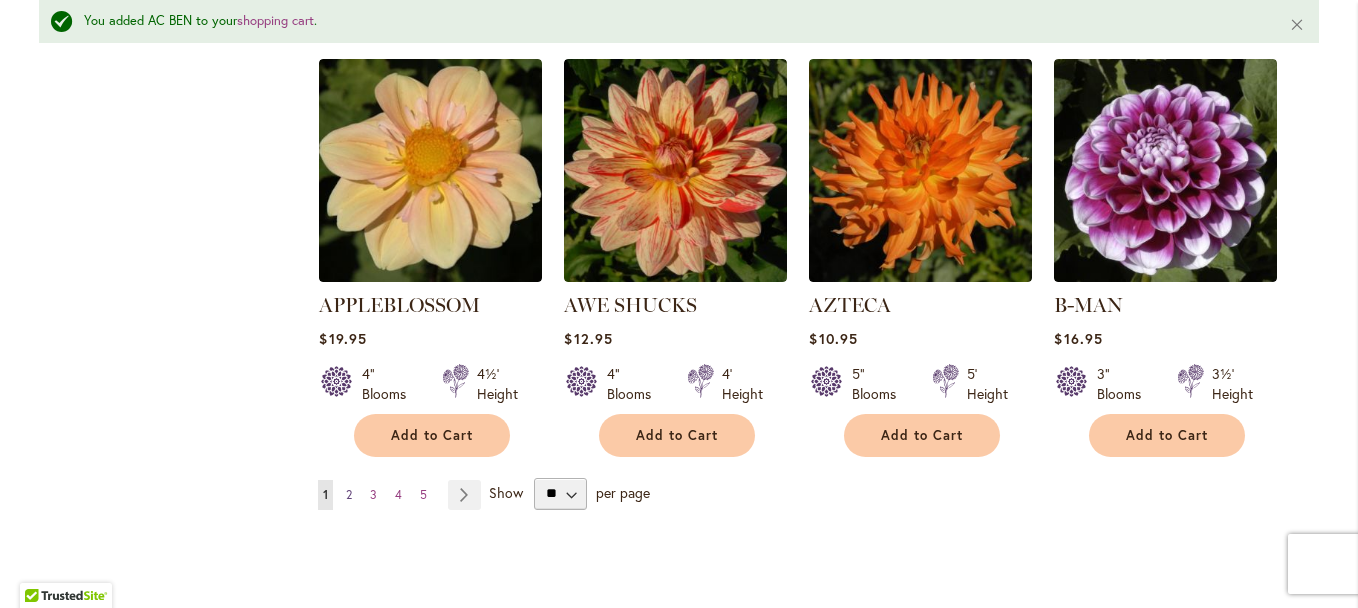 click on "2" at bounding box center (349, 494) 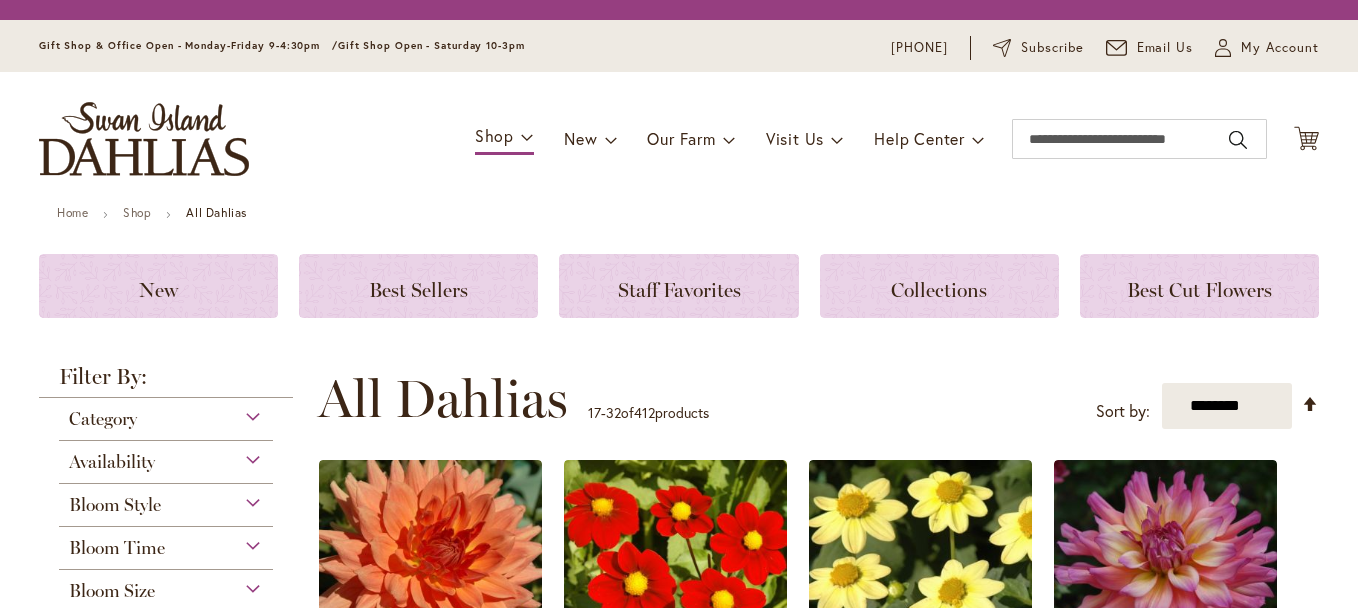 scroll, scrollTop: 0, scrollLeft: 0, axis: both 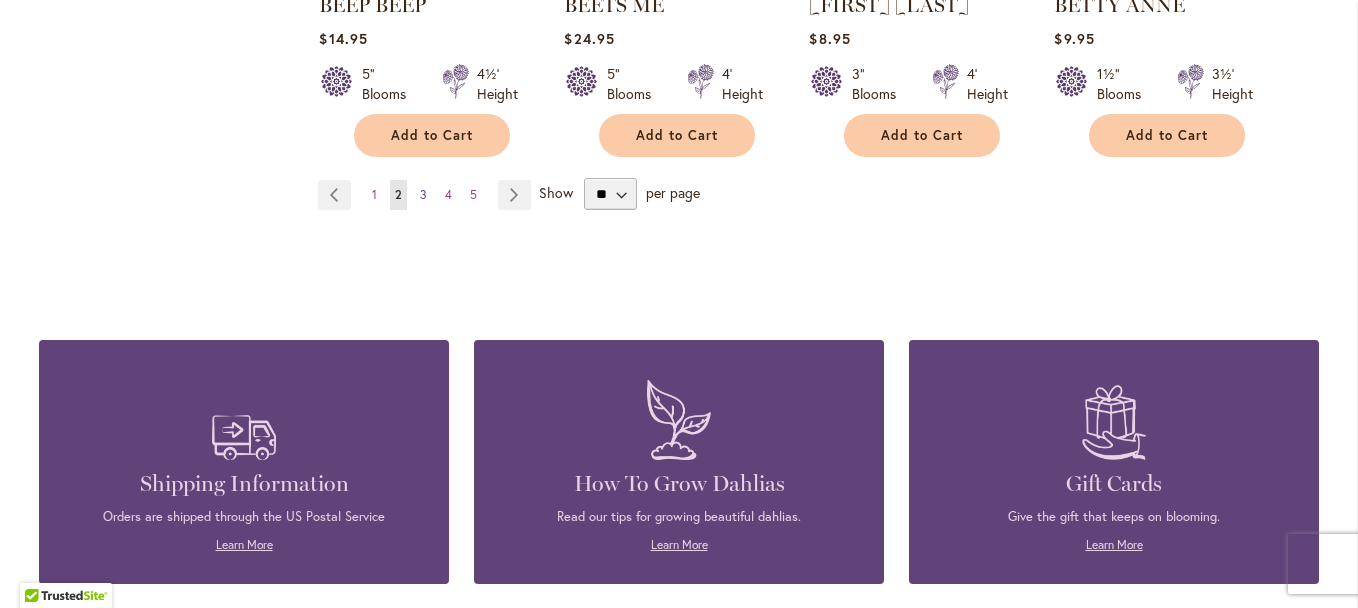type on "**********" 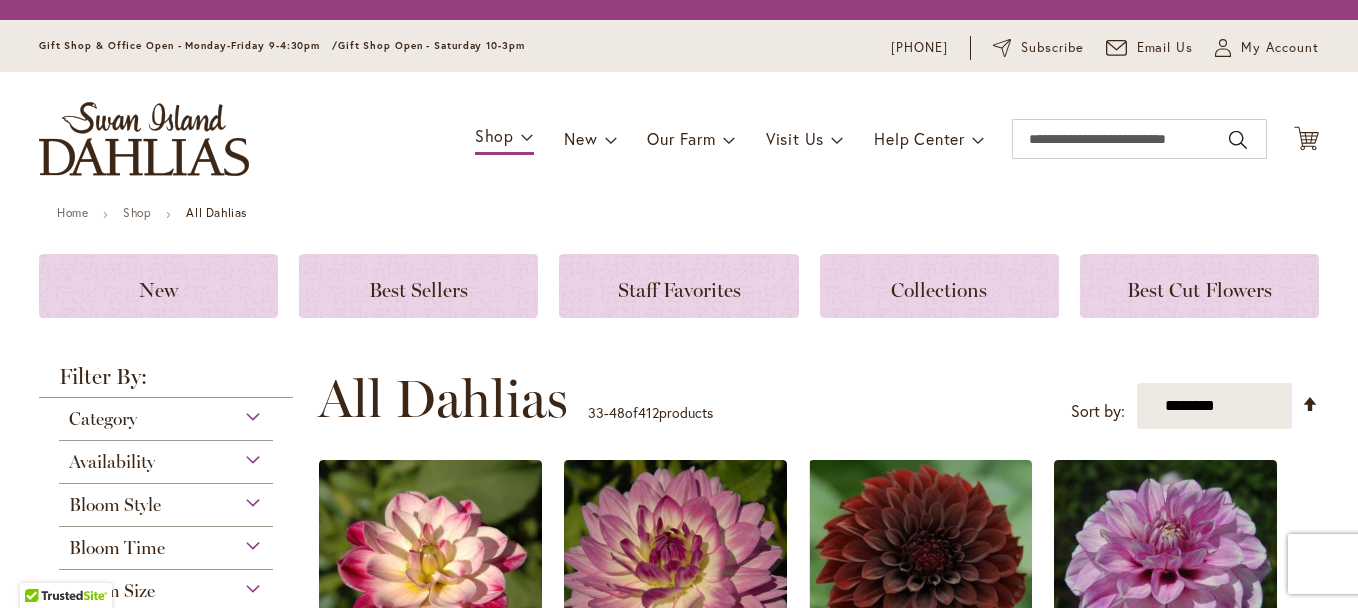 scroll, scrollTop: 0, scrollLeft: 0, axis: both 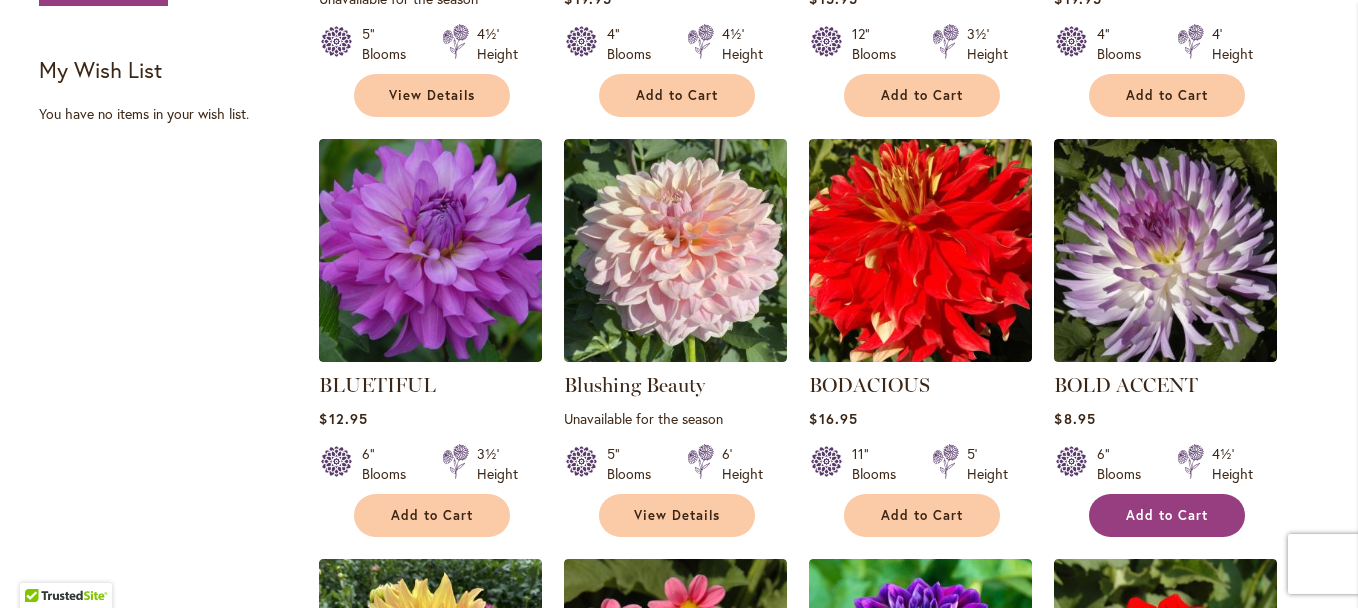 type on "**********" 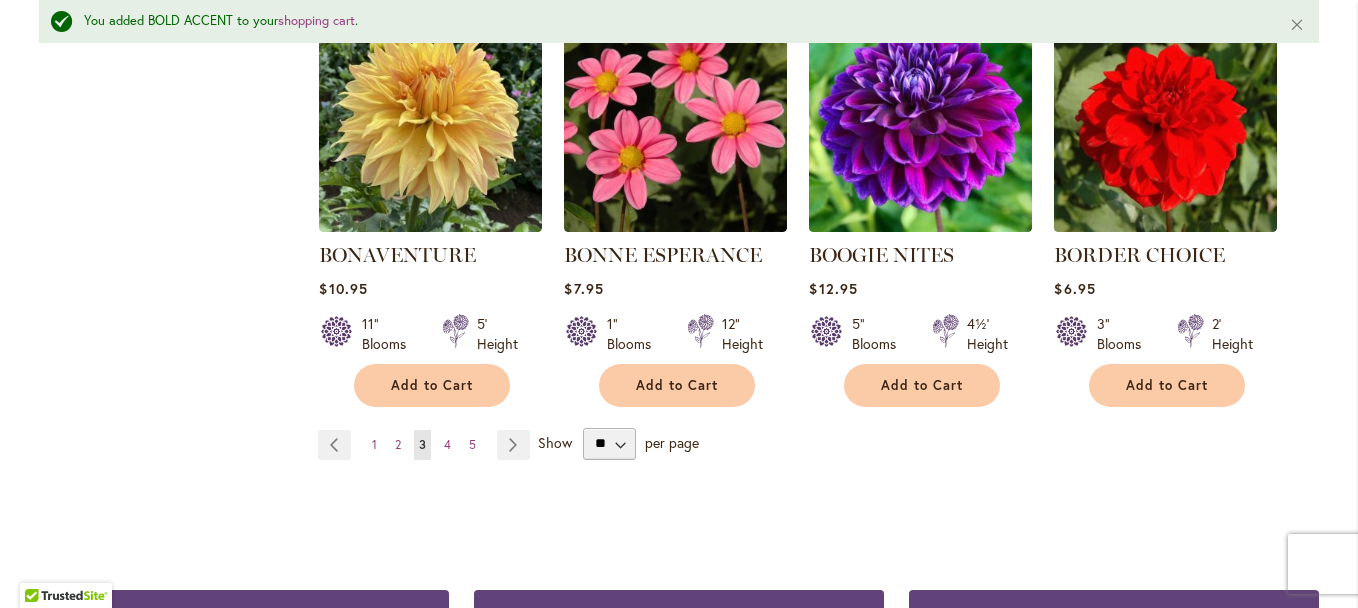 scroll, scrollTop: 1853, scrollLeft: 0, axis: vertical 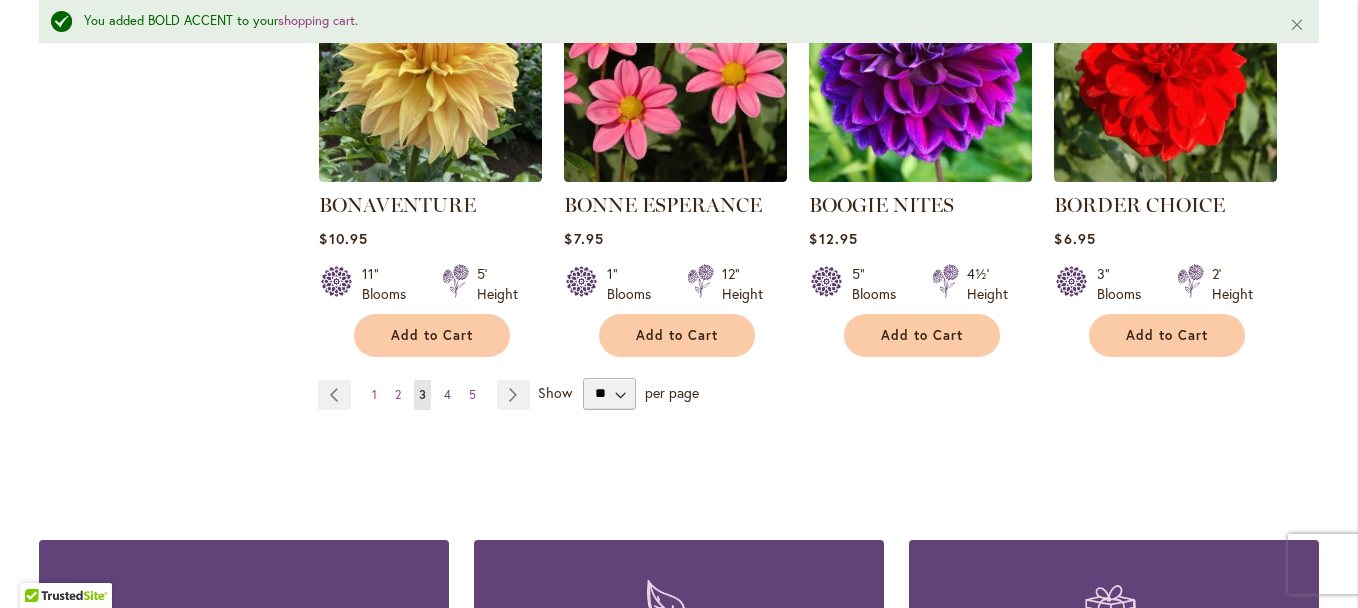 click on "4" at bounding box center (447, 394) 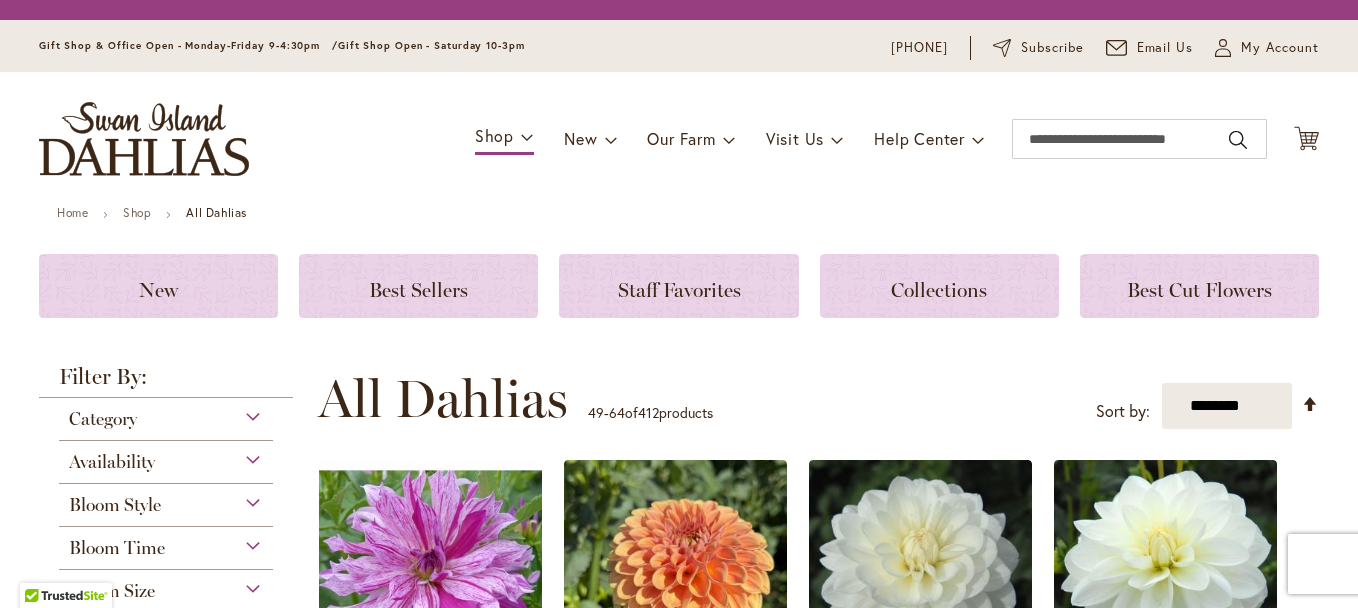 scroll, scrollTop: 0, scrollLeft: 0, axis: both 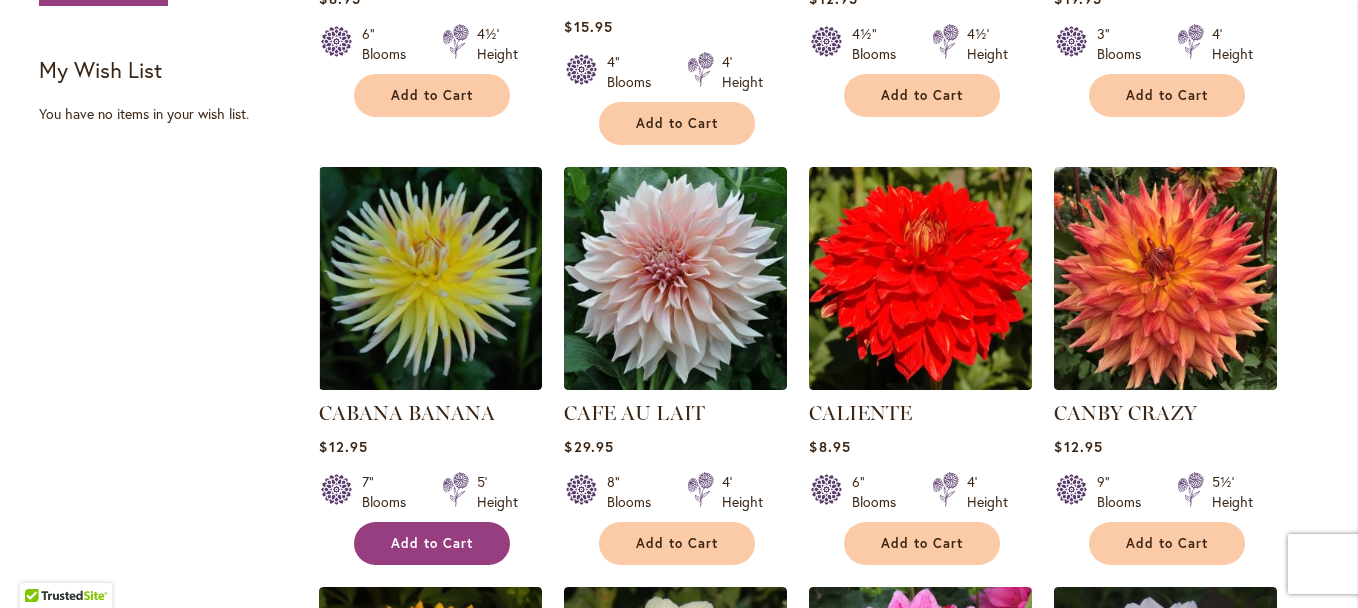 type on "**********" 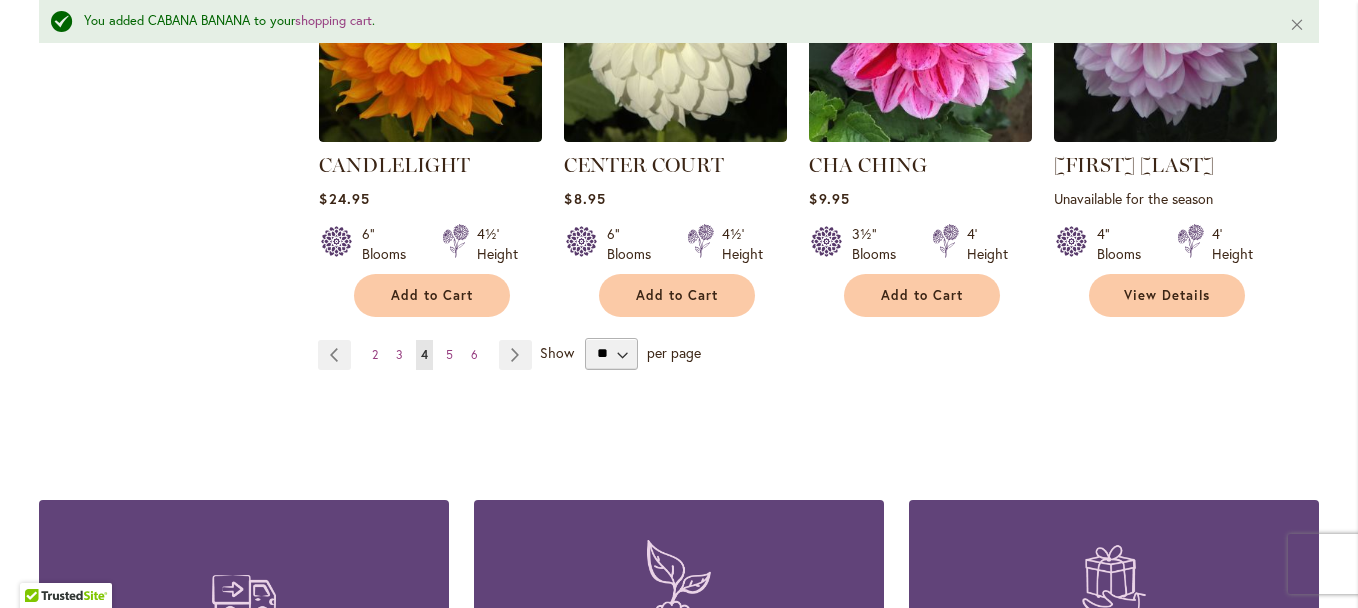 scroll, scrollTop: 2053, scrollLeft: 0, axis: vertical 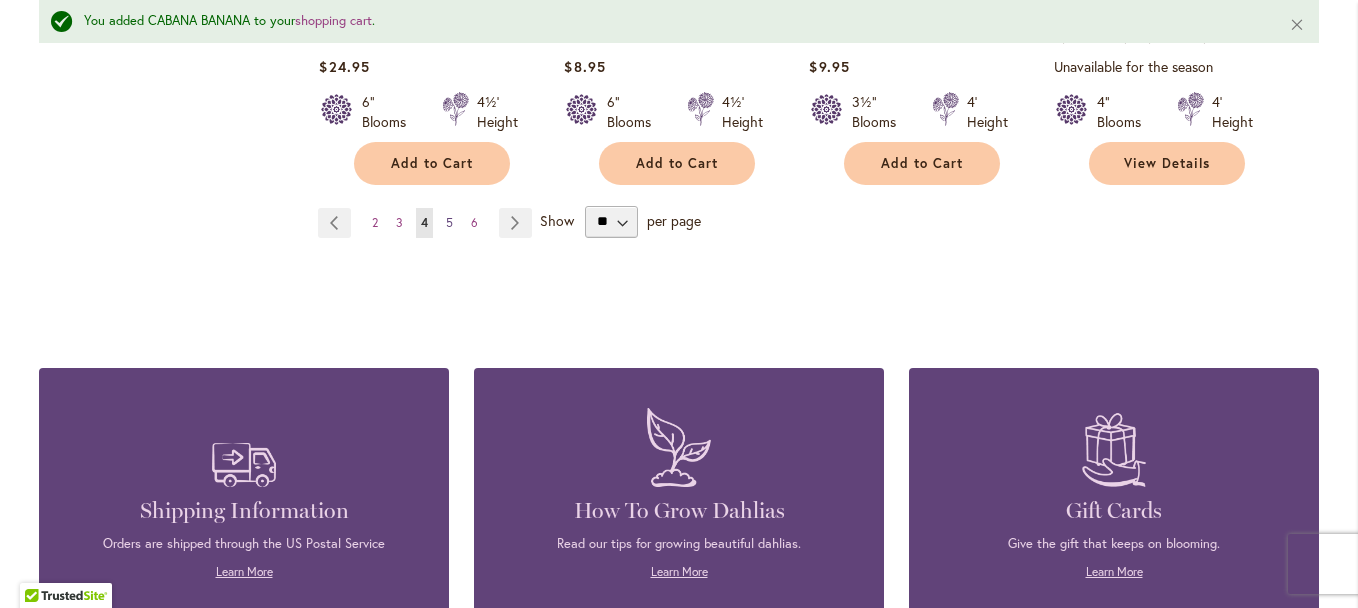 click on "5" at bounding box center (449, 222) 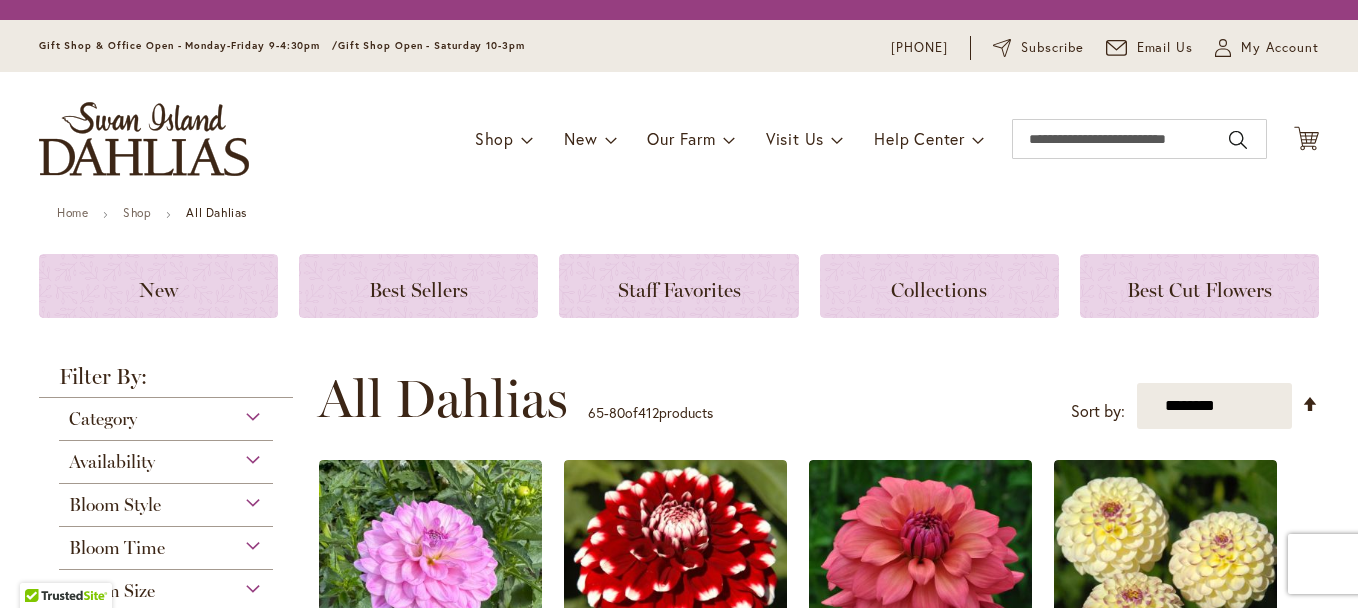 scroll, scrollTop: 0, scrollLeft: 0, axis: both 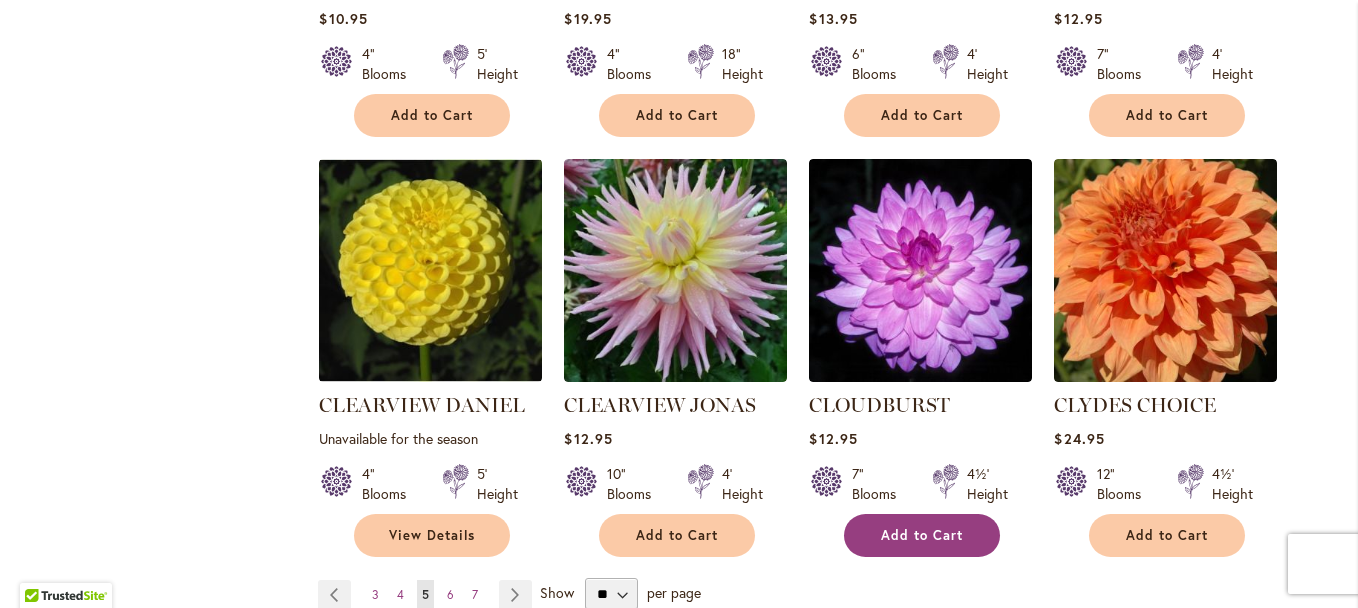 type on "**********" 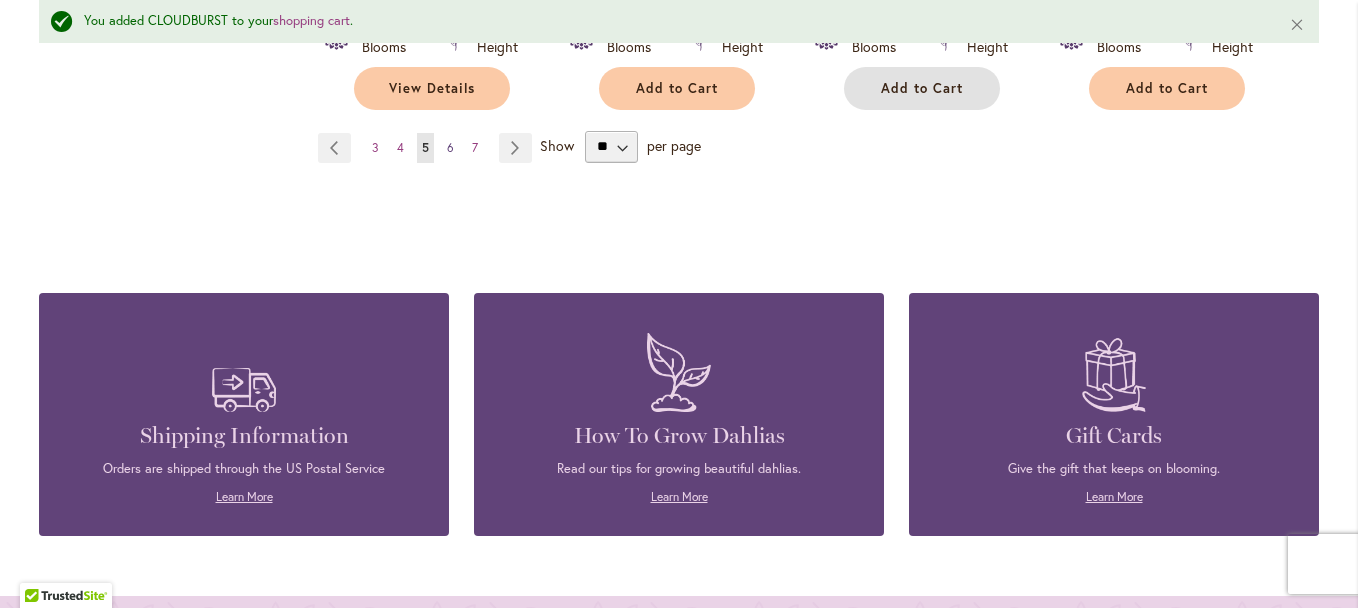 scroll, scrollTop: 2153, scrollLeft: 0, axis: vertical 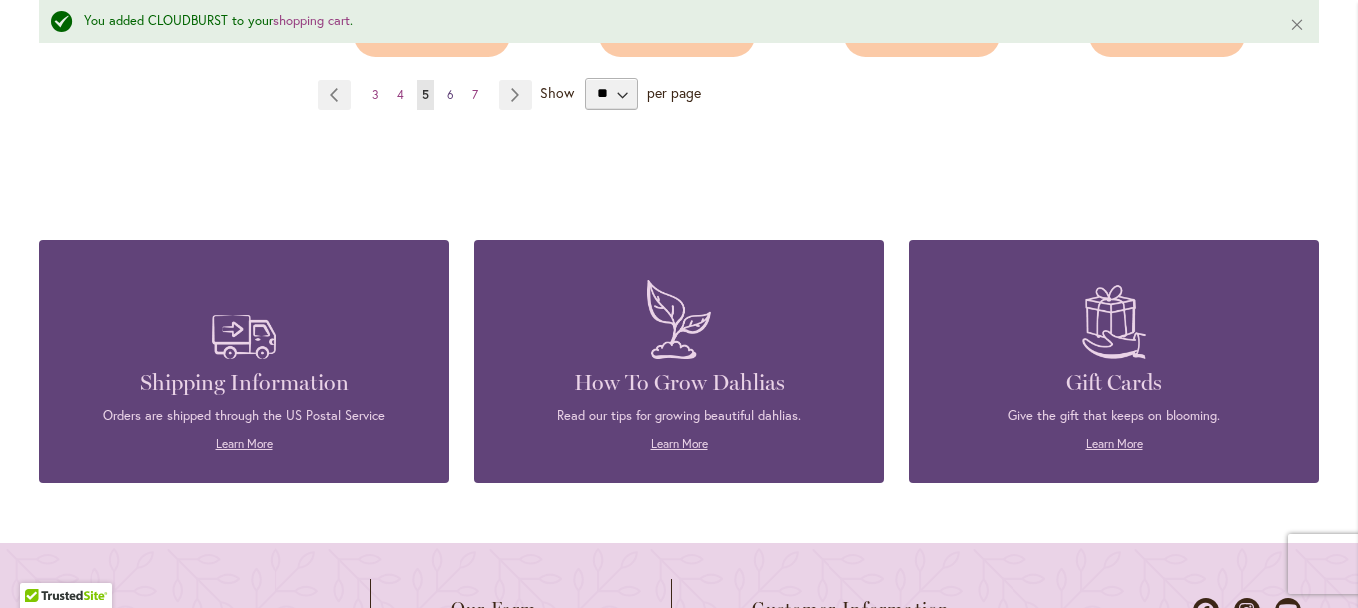 click on "6" at bounding box center [450, 94] 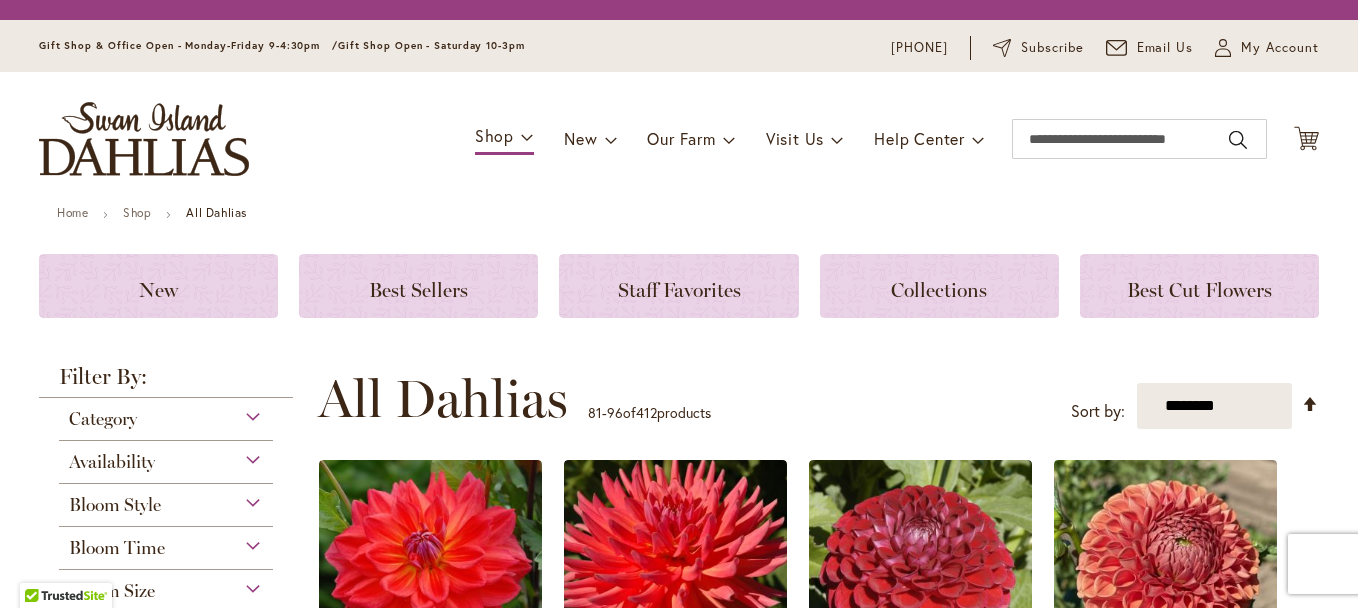scroll, scrollTop: 0, scrollLeft: 0, axis: both 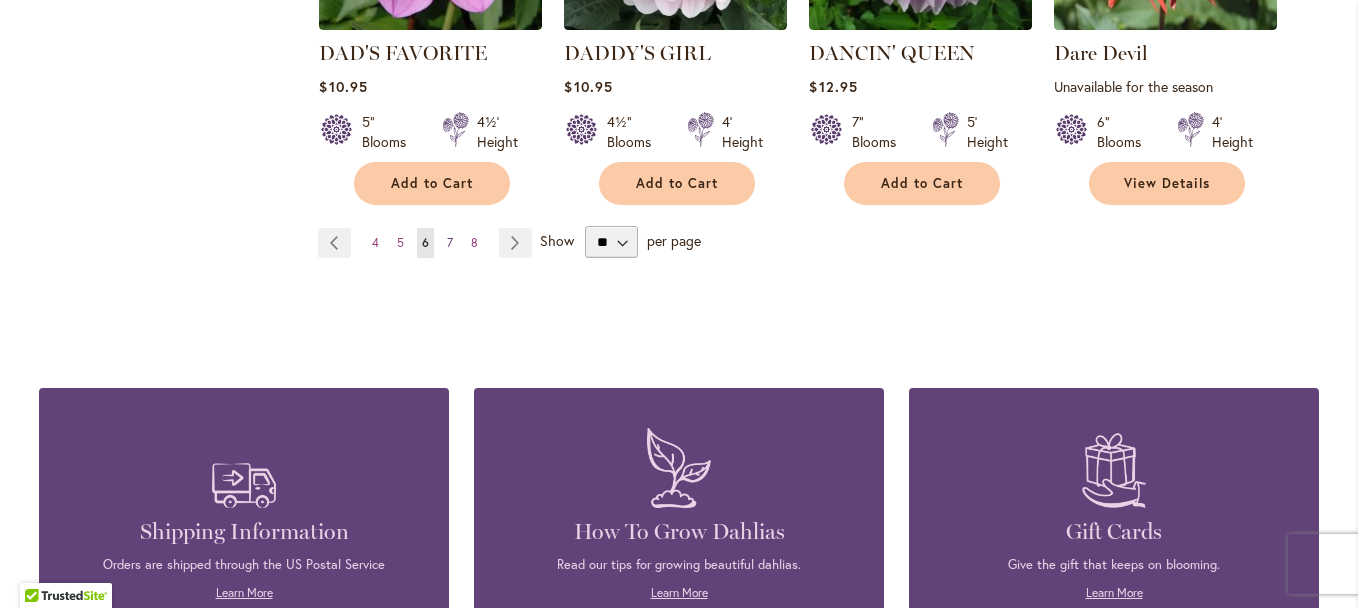 type on "**********" 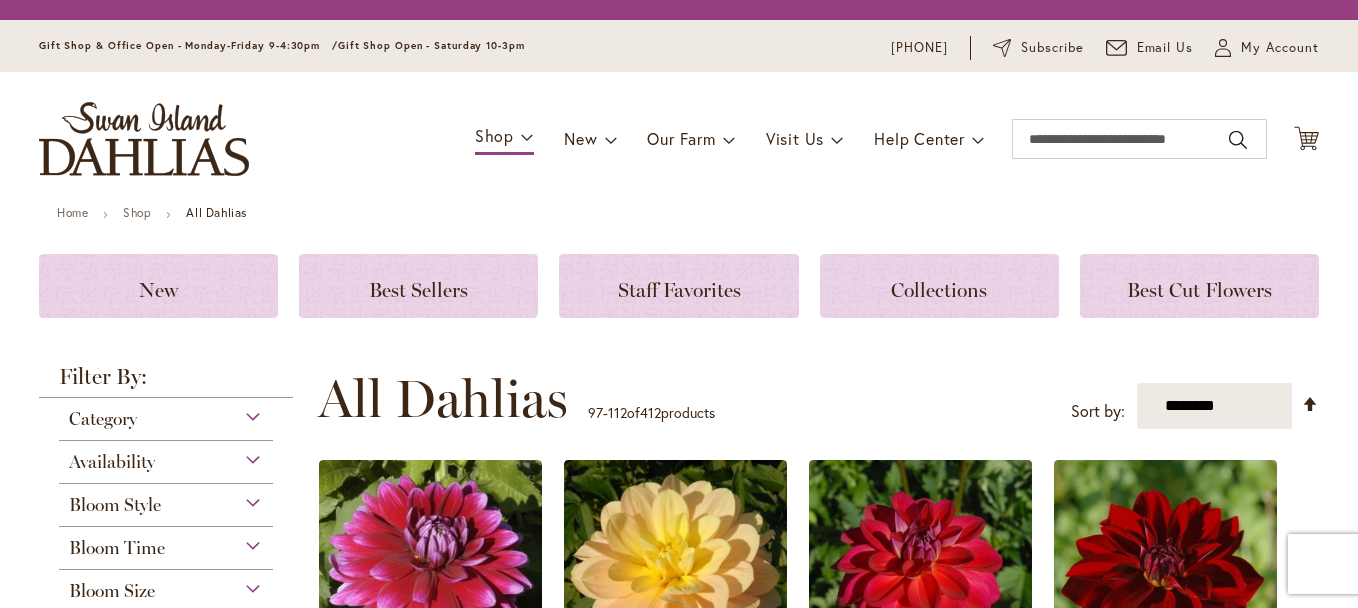 scroll, scrollTop: 0, scrollLeft: 0, axis: both 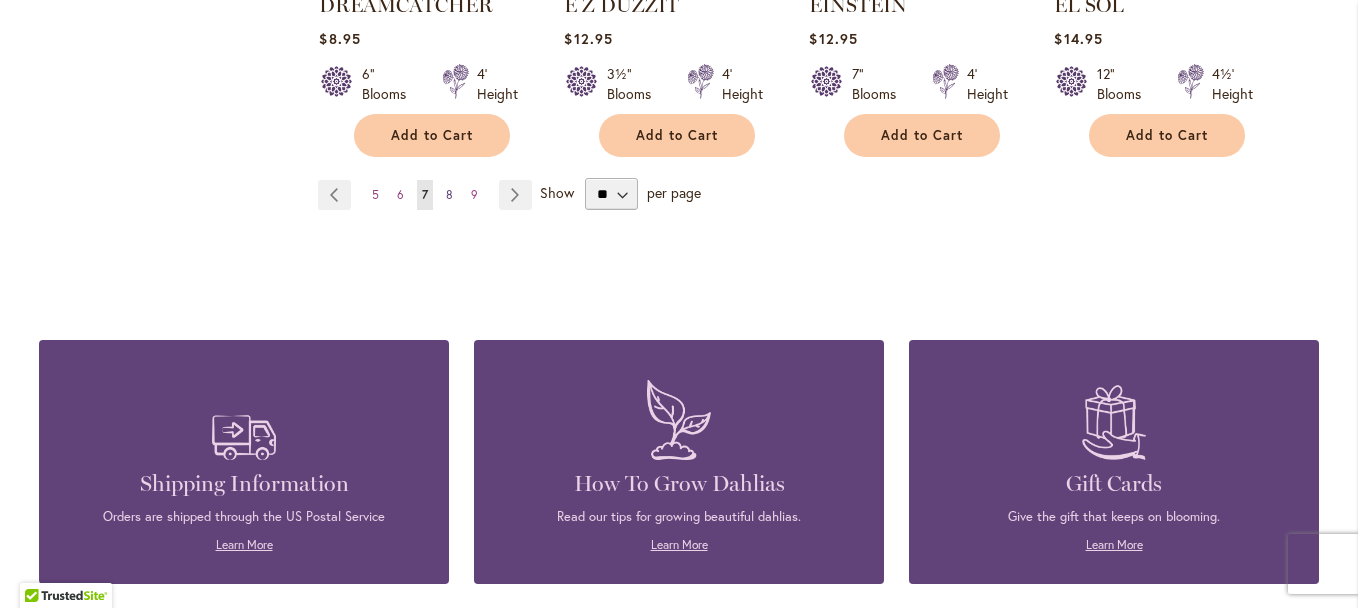 type on "**********" 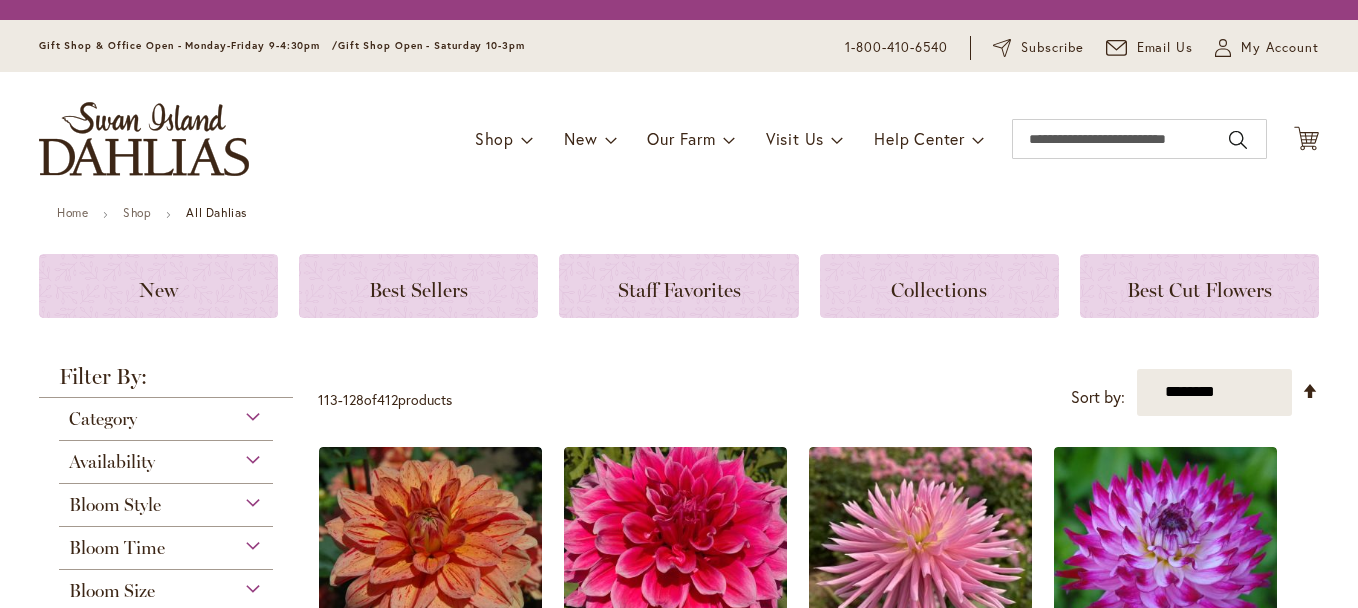 scroll, scrollTop: 0, scrollLeft: 0, axis: both 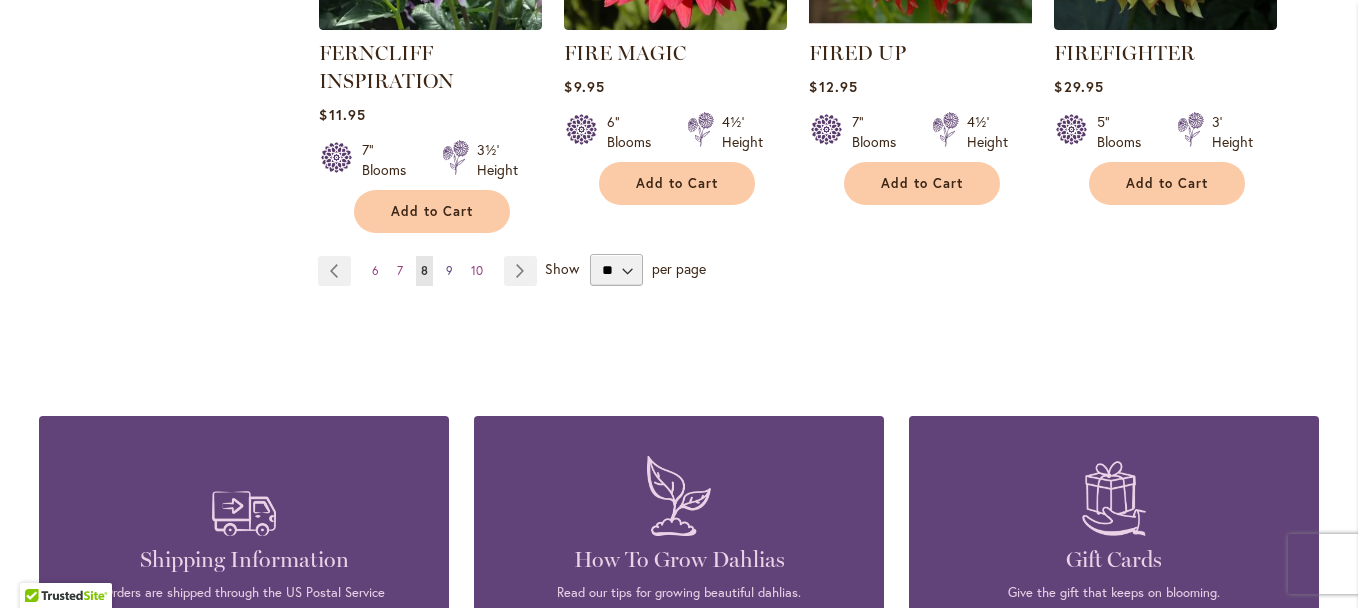 type on "**********" 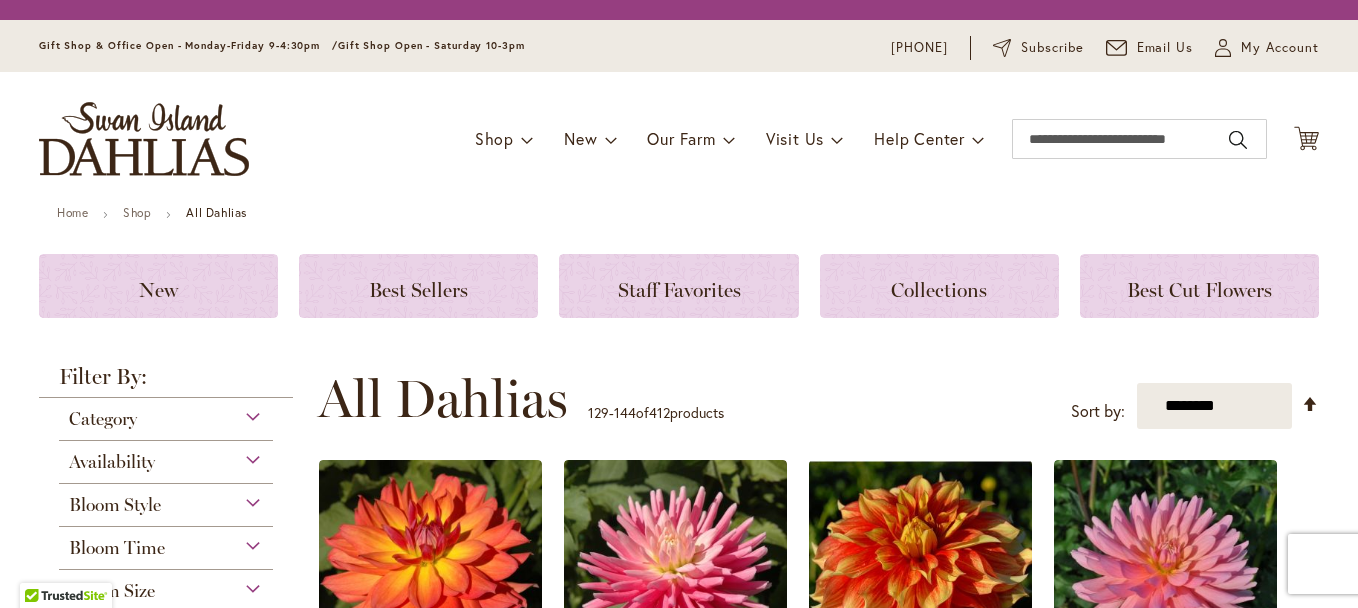 scroll, scrollTop: 0, scrollLeft: 0, axis: both 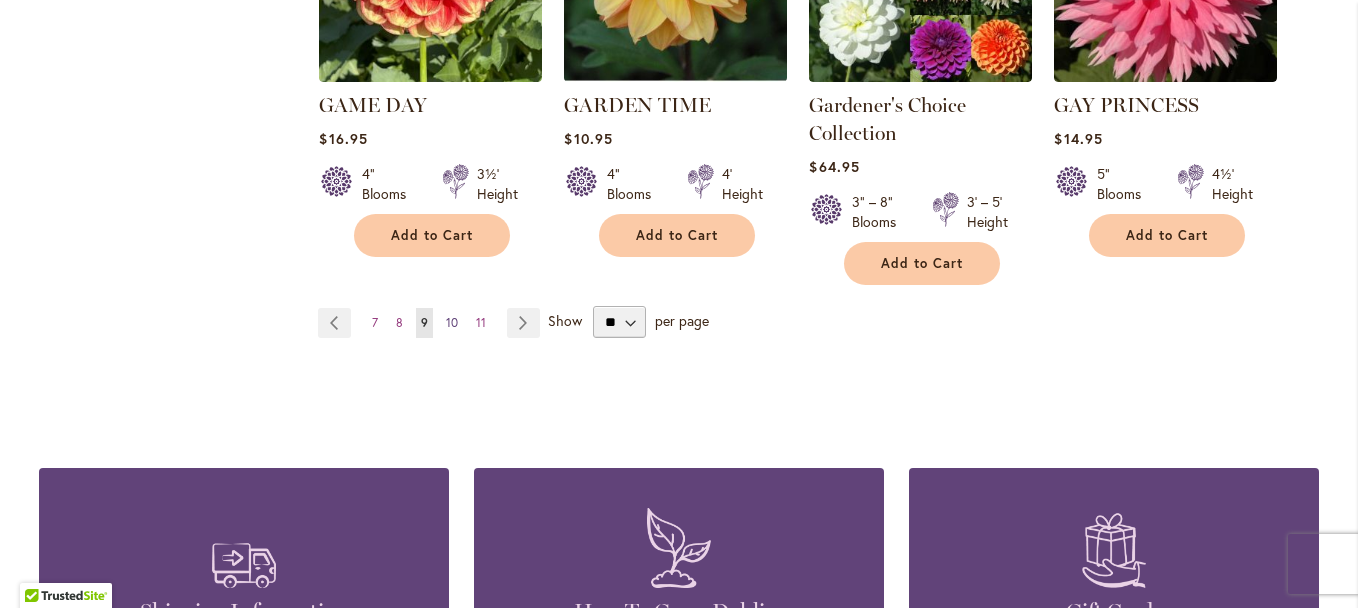 type on "**********" 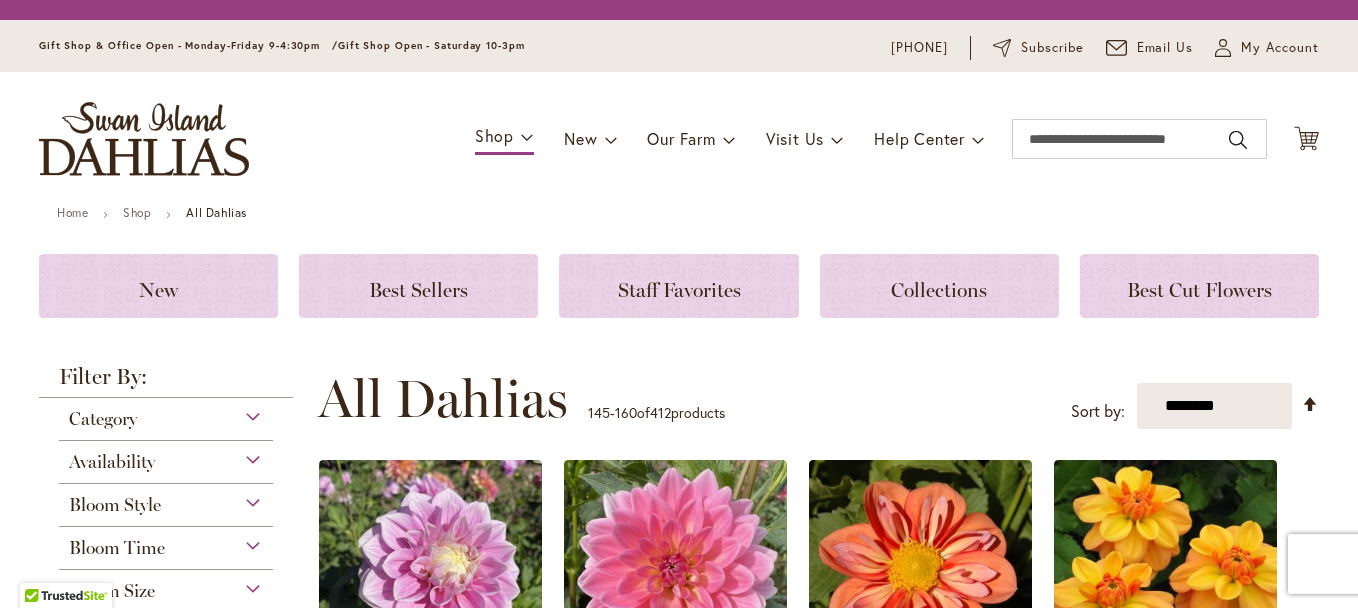 scroll, scrollTop: 0, scrollLeft: 0, axis: both 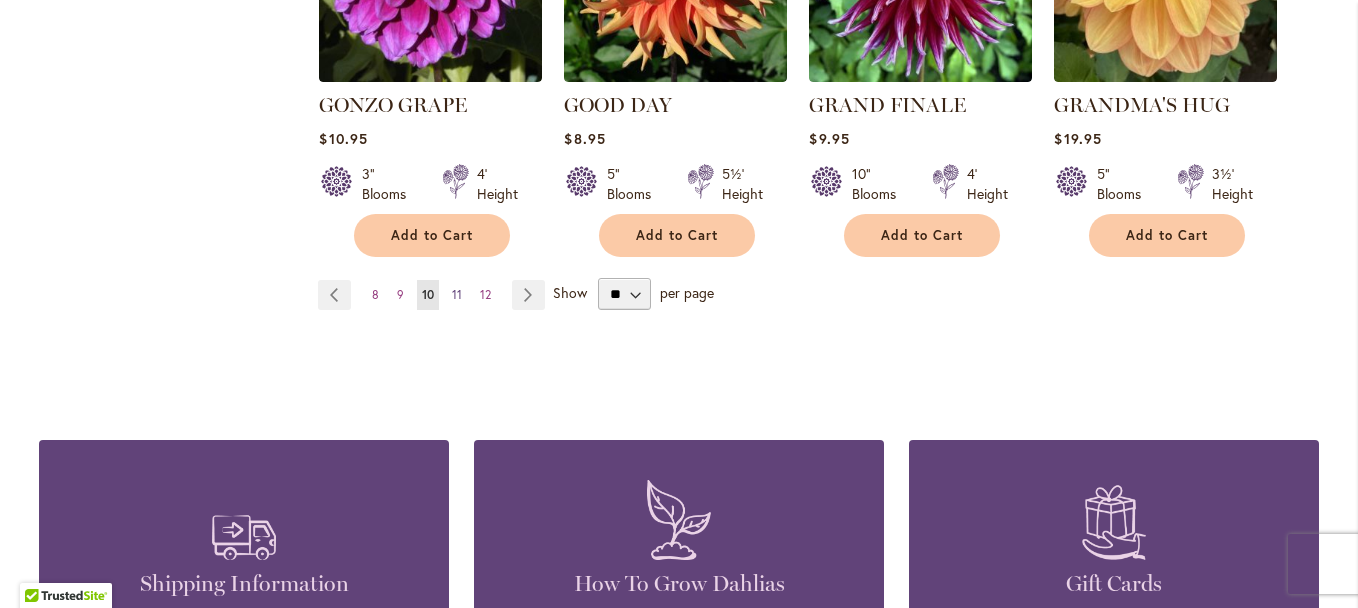 type on "**********" 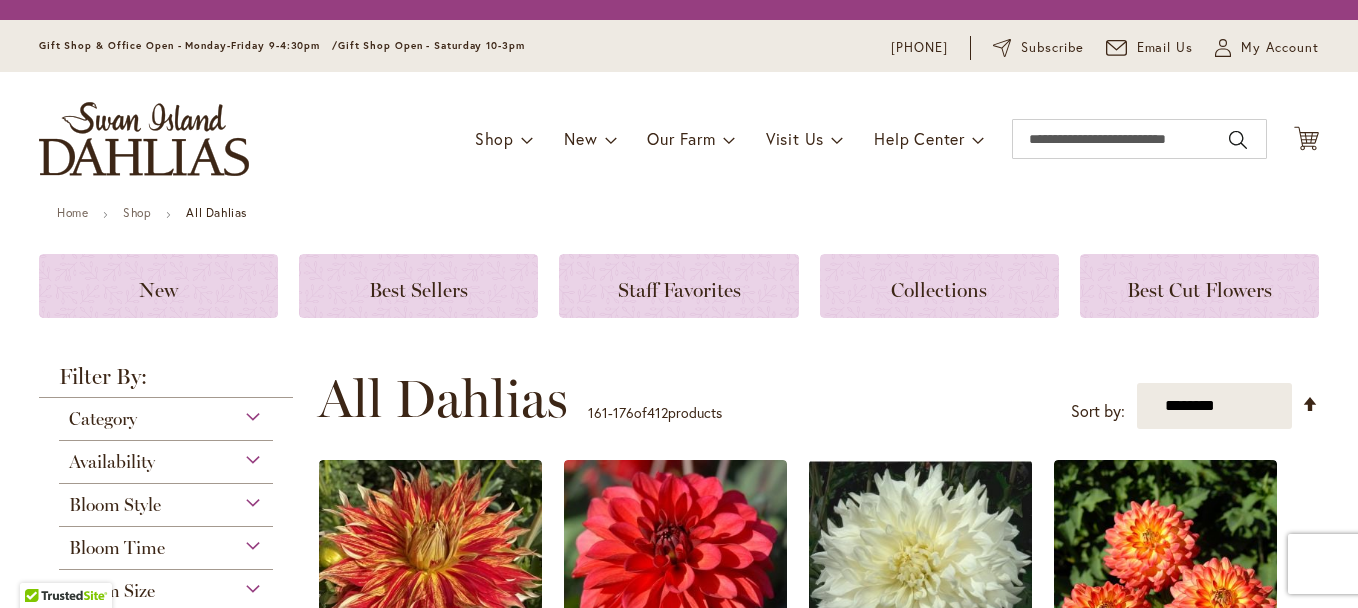 scroll, scrollTop: 0, scrollLeft: 0, axis: both 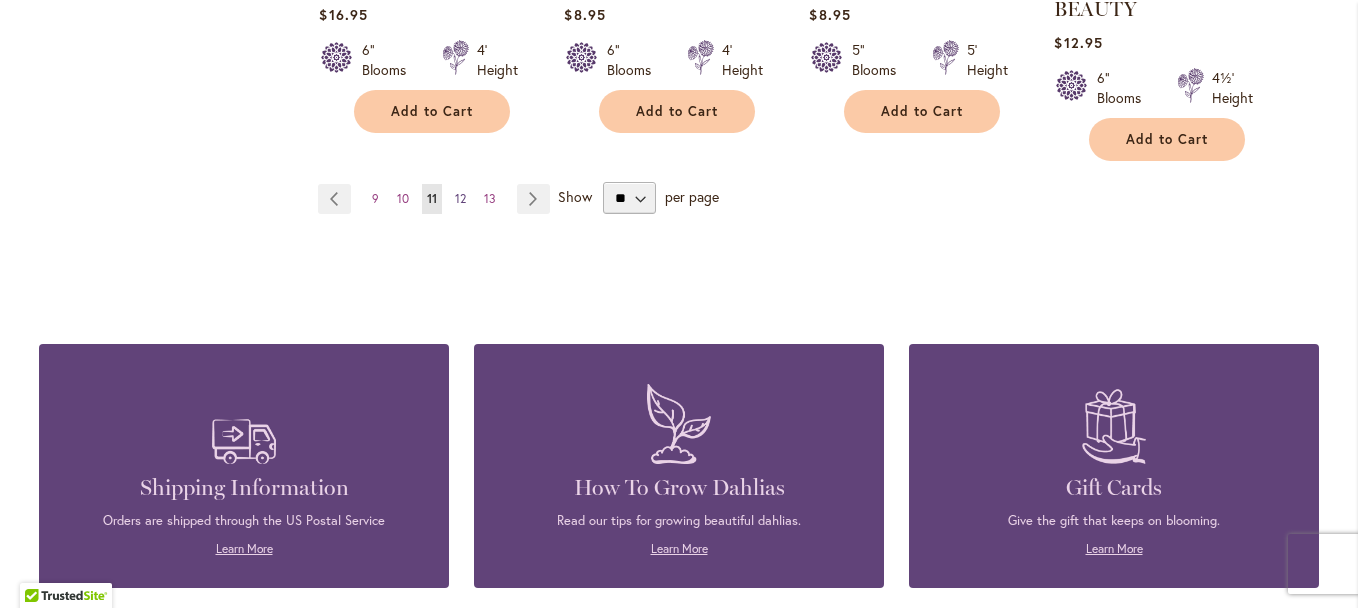type on "**********" 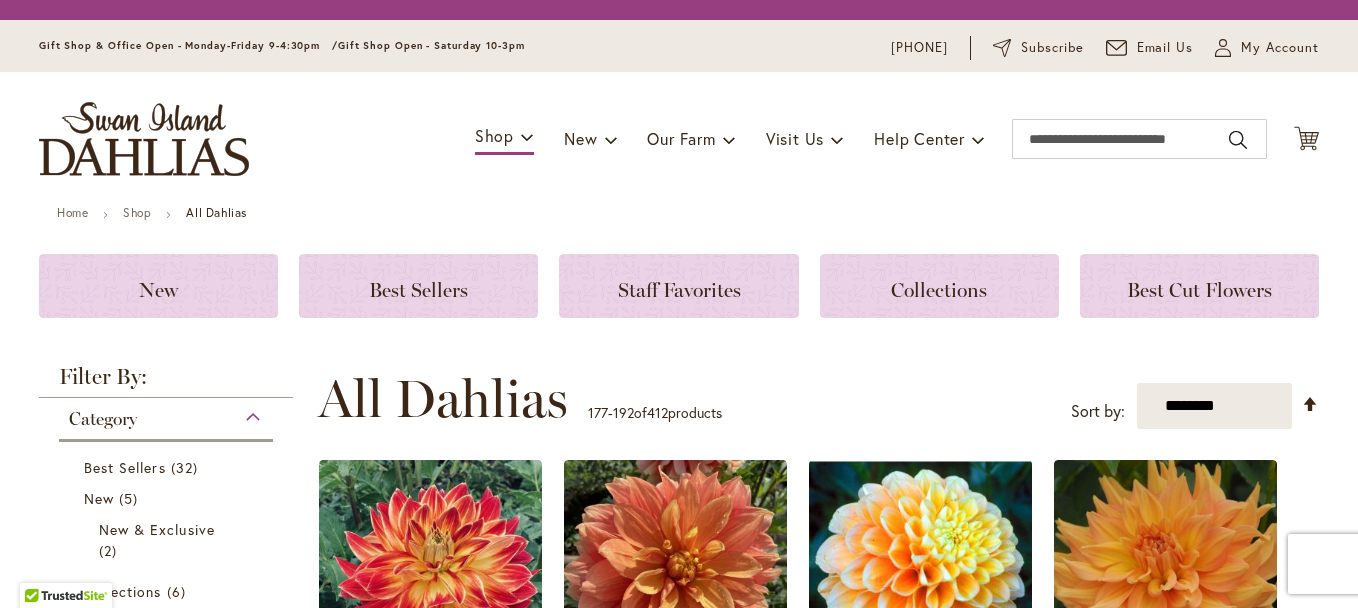 scroll, scrollTop: 0, scrollLeft: 0, axis: both 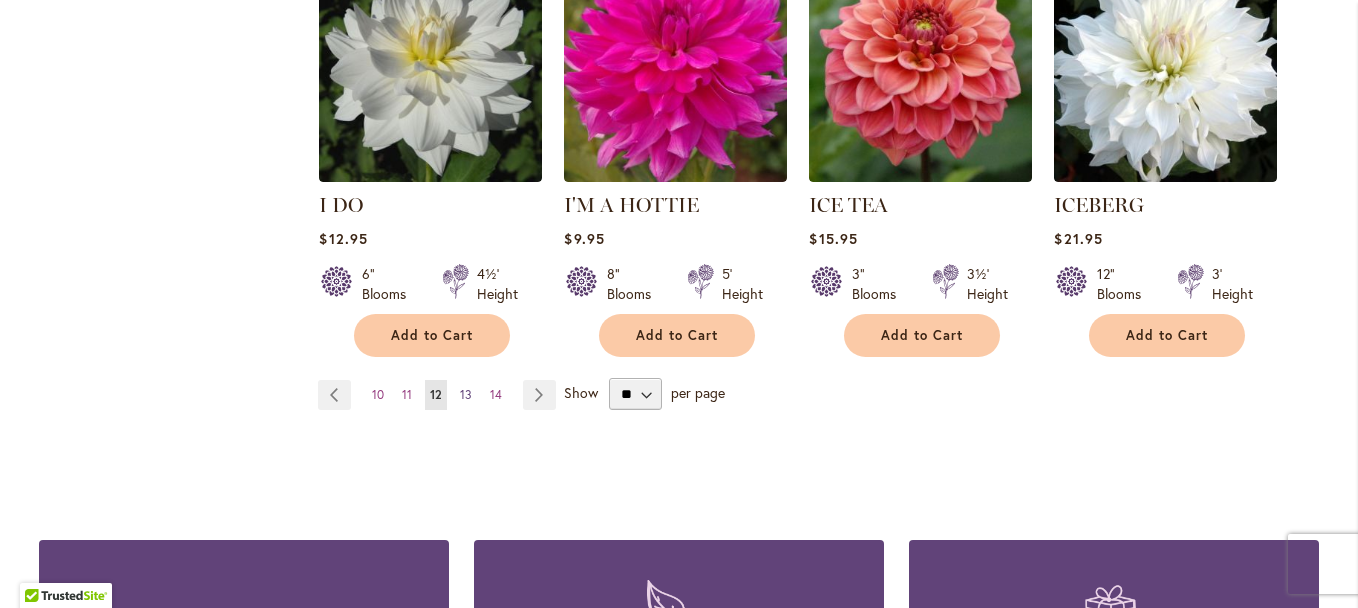 type on "**********" 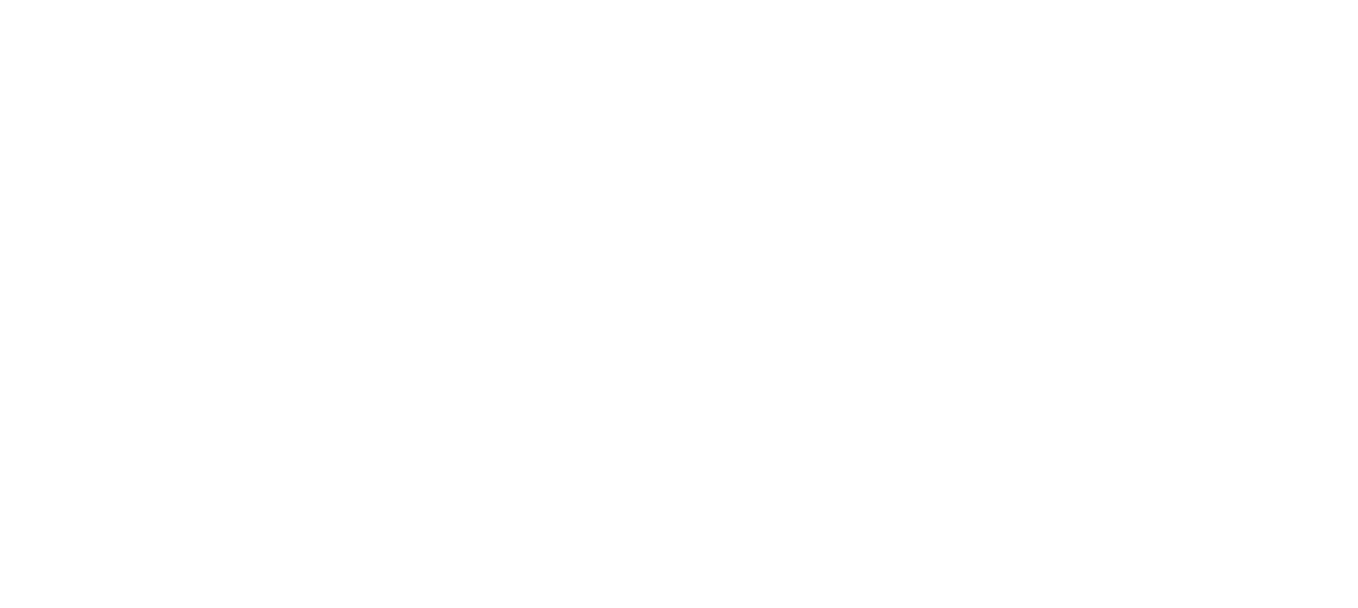 scroll, scrollTop: 0, scrollLeft: 0, axis: both 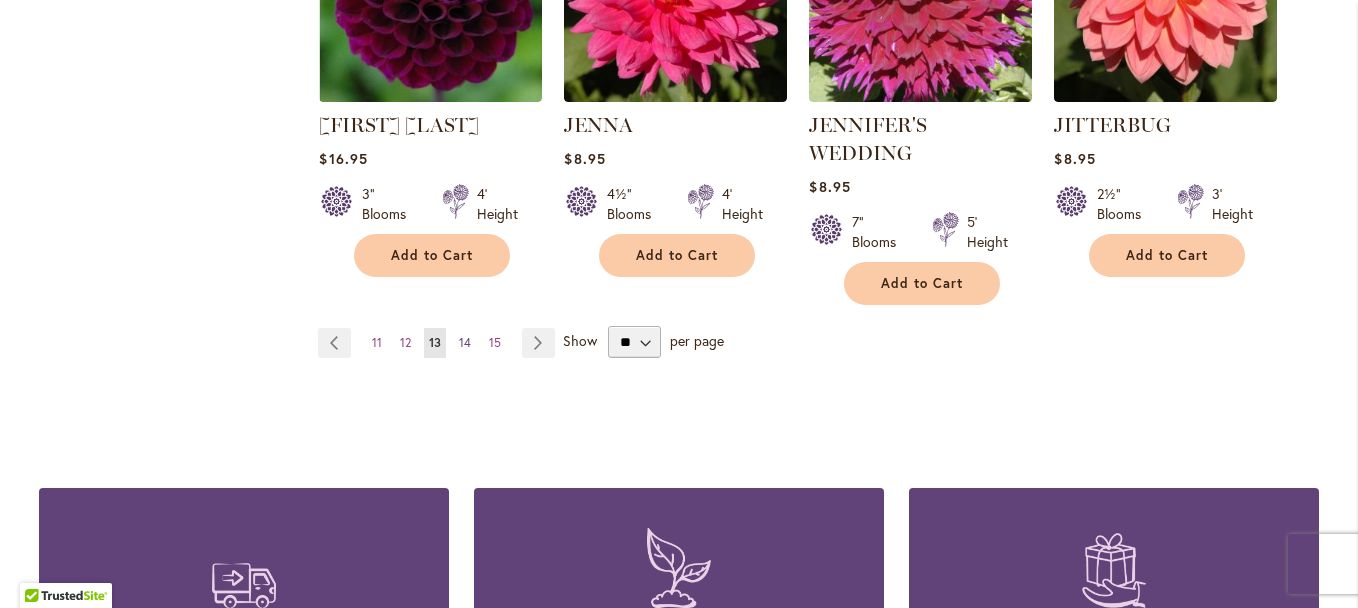 type on "**********" 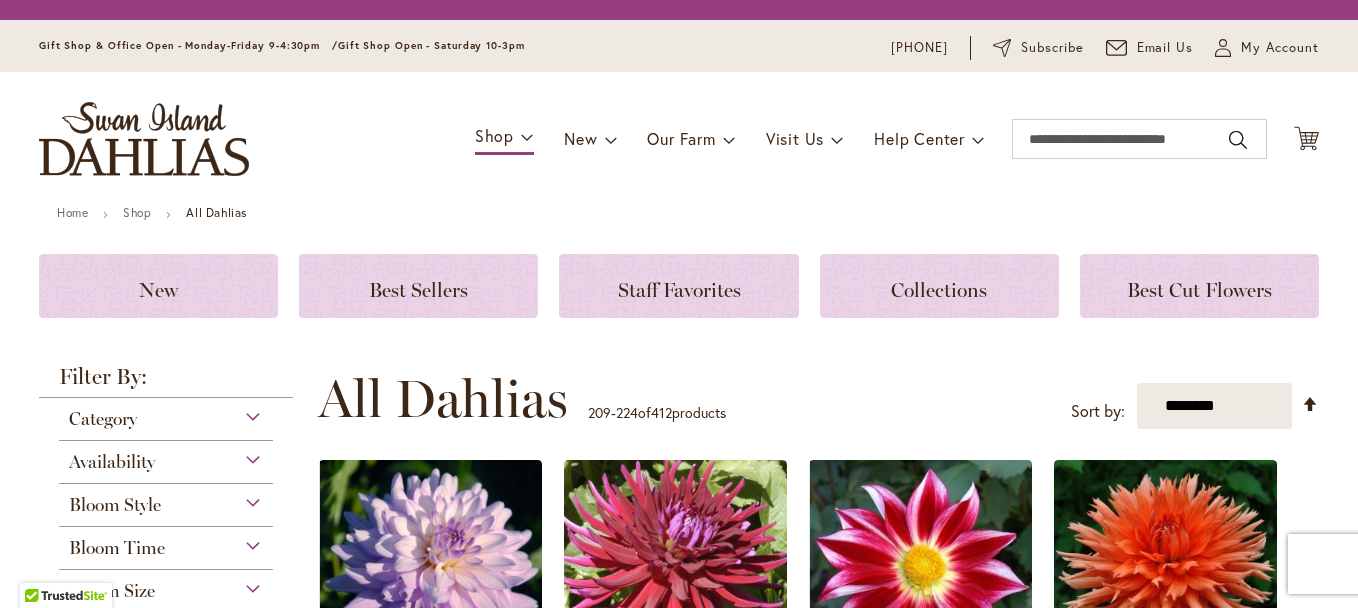 scroll, scrollTop: 0, scrollLeft: 0, axis: both 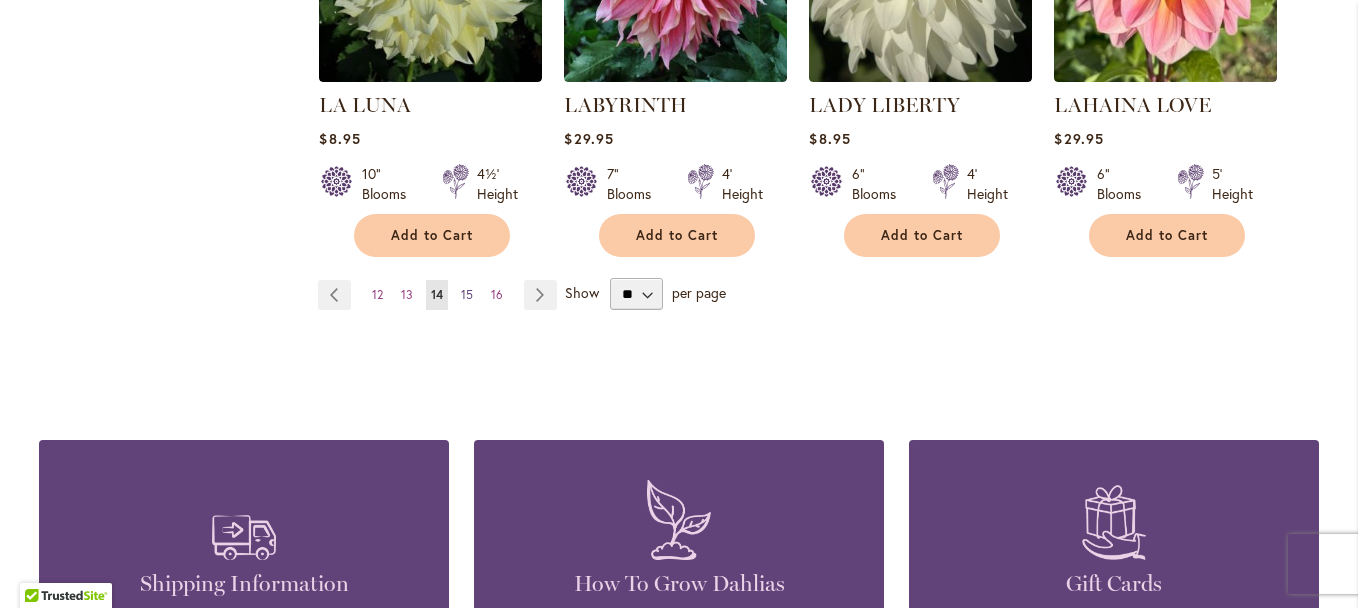type on "**********" 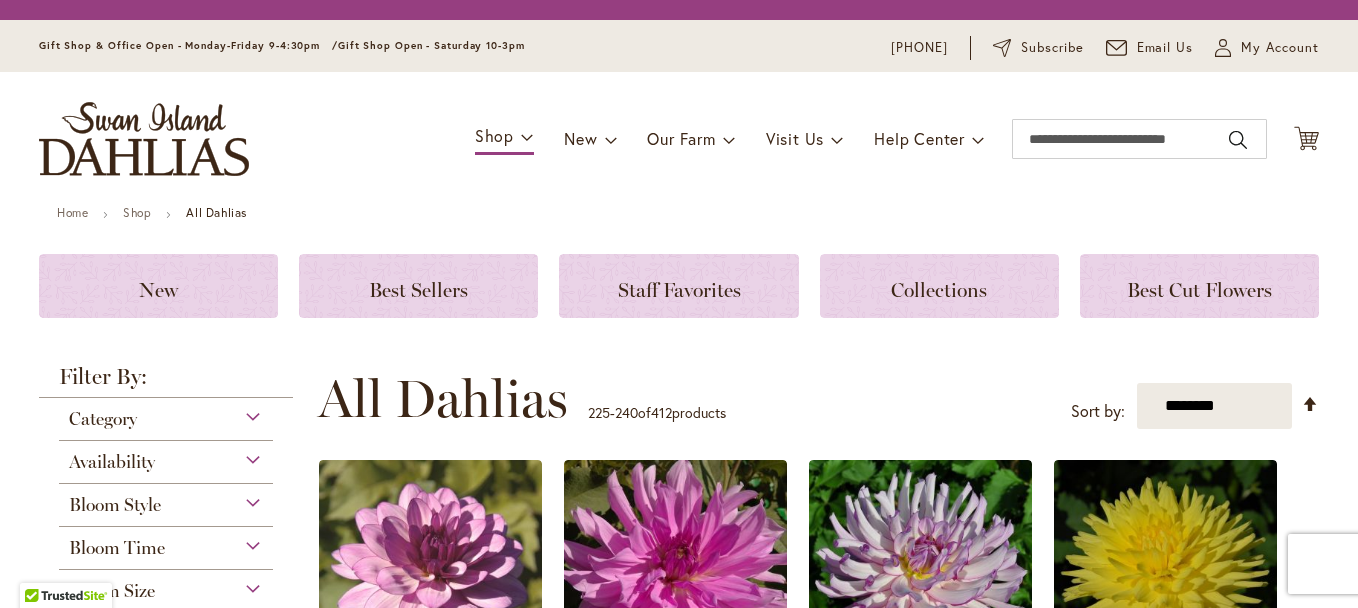 scroll, scrollTop: 0, scrollLeft: 0, axis: both 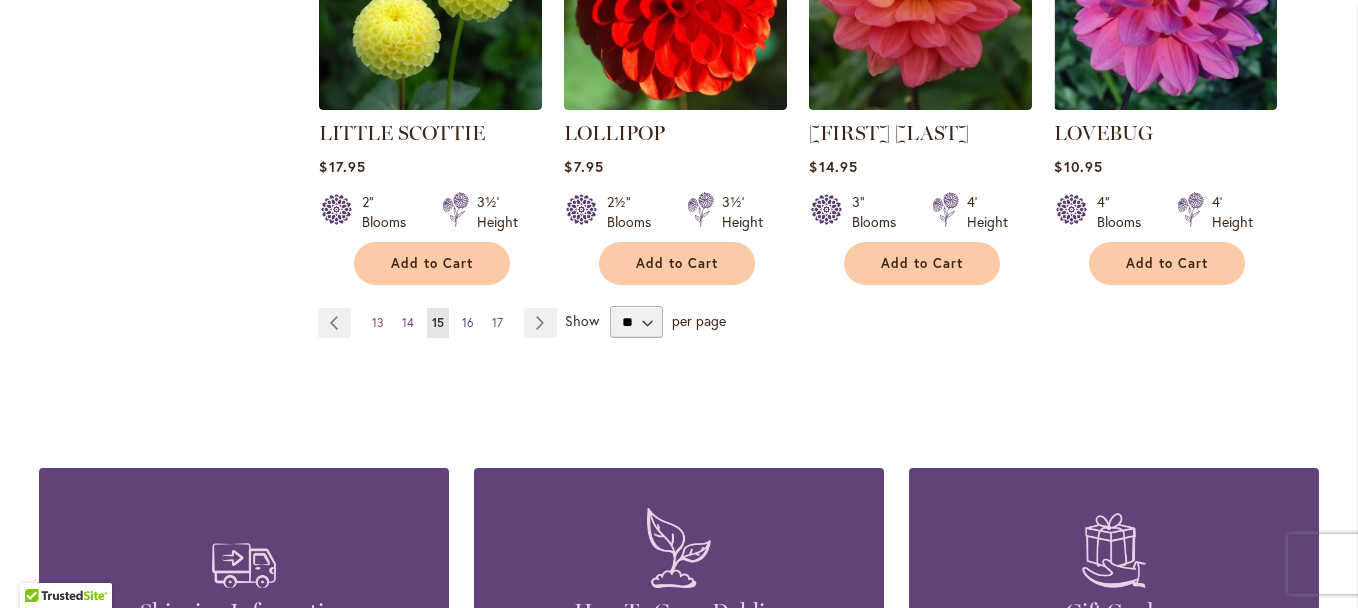 type on "**********" 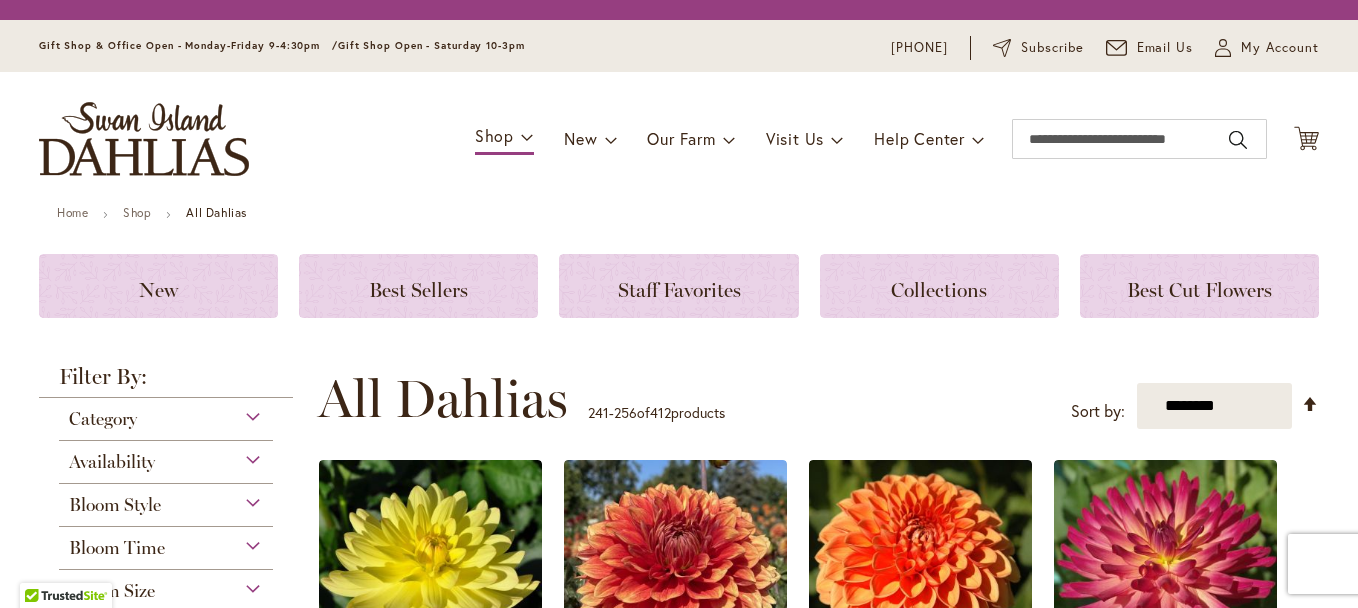 scroll, scrollTop: 0, scrollLeft: 0, axis: both 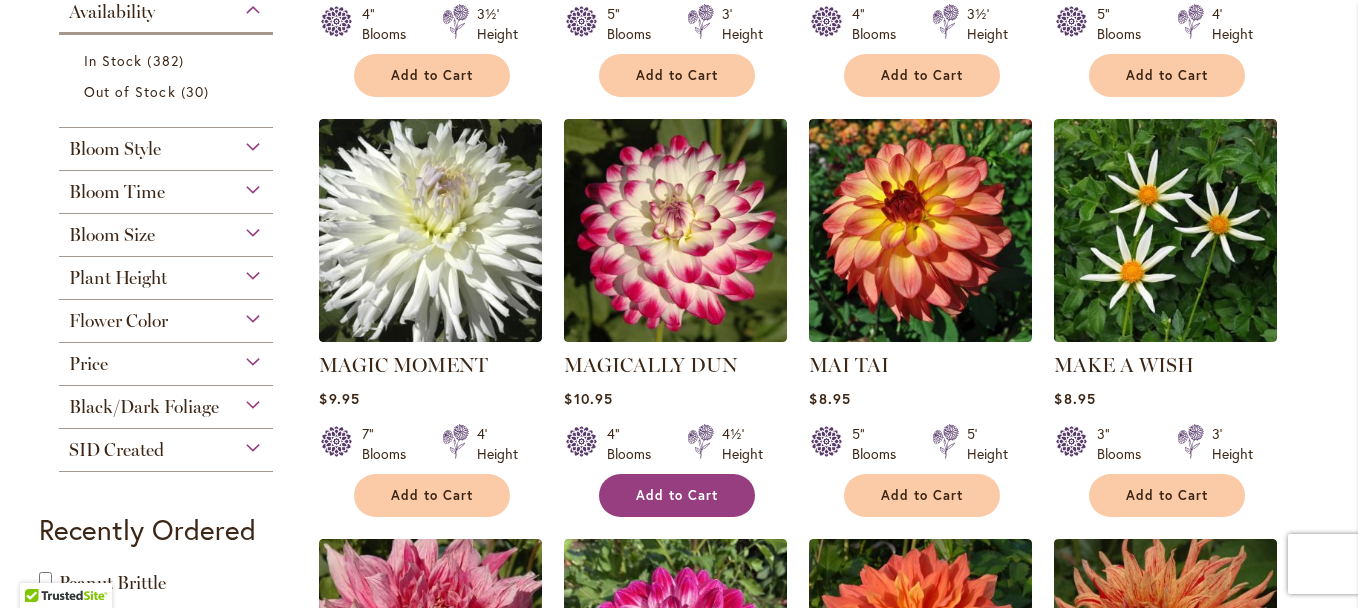 type on "**********" 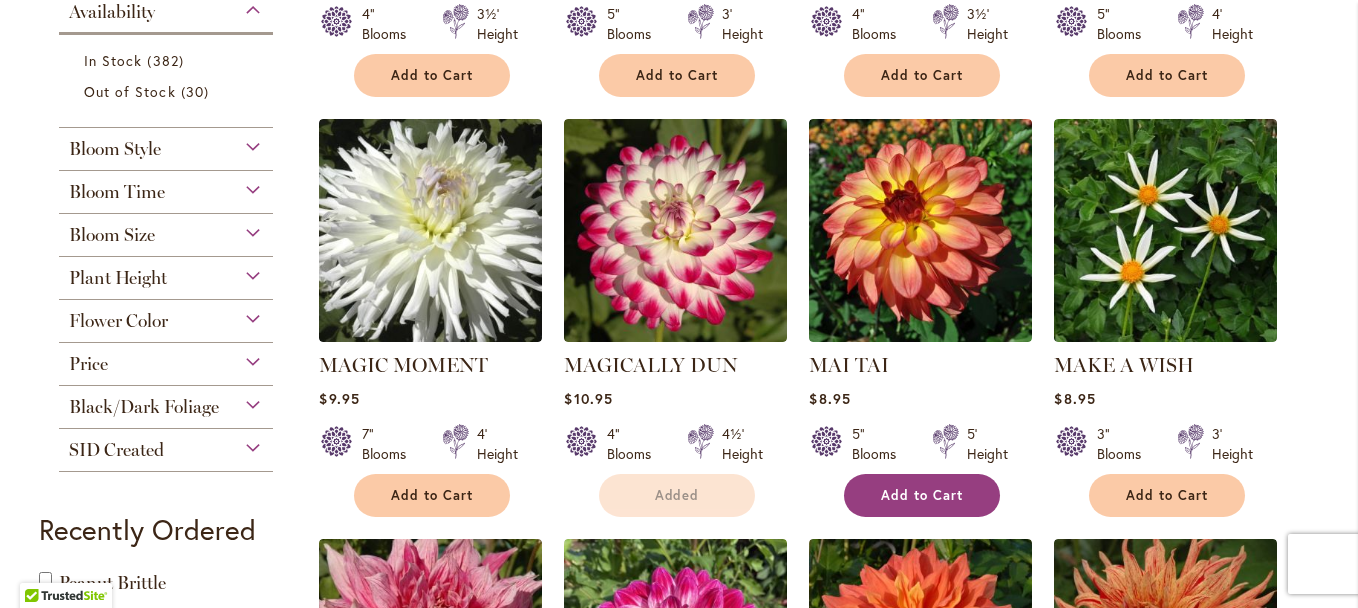 click on "Add to Cart" at bounding box center [922, 495] 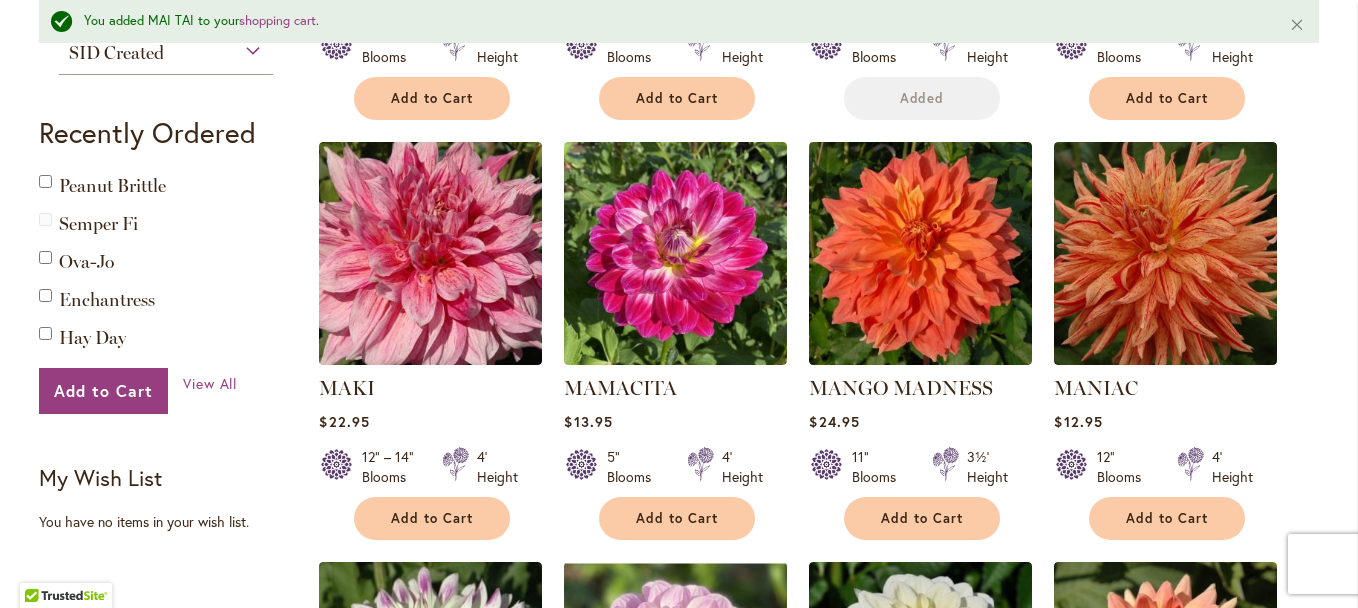 scroll, scrollTop: 1253, scrollLeft: 0, axis: vertical 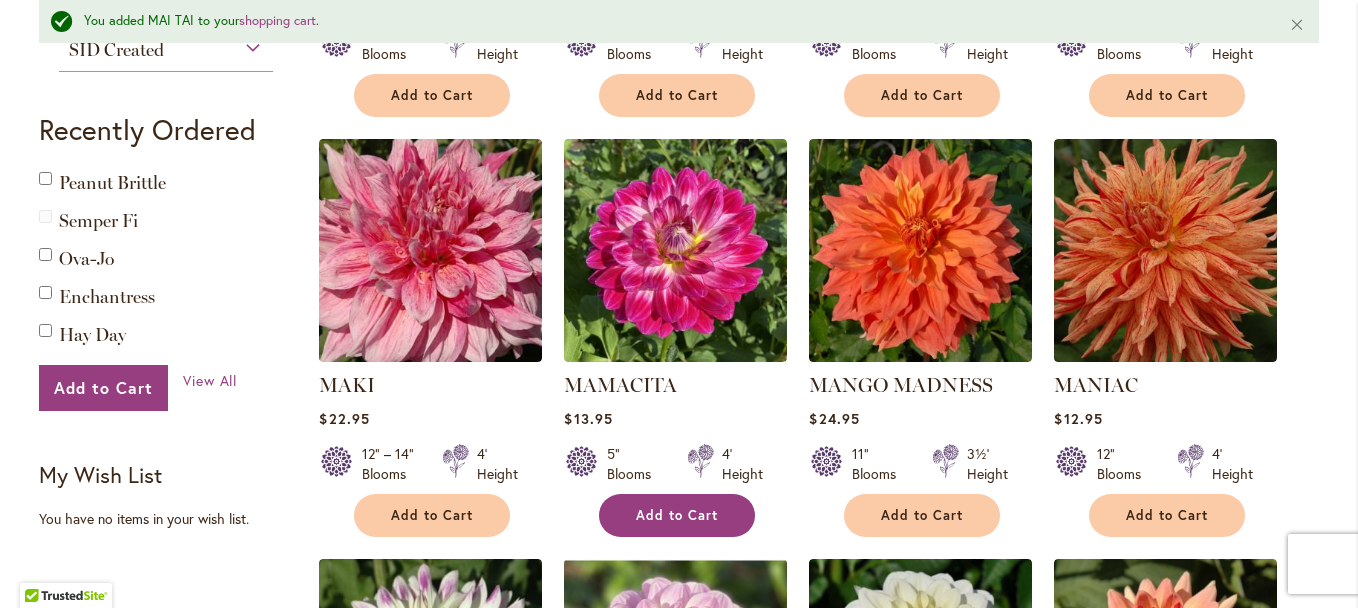 click on "Add to Cart" at bounding box center [677, 515] 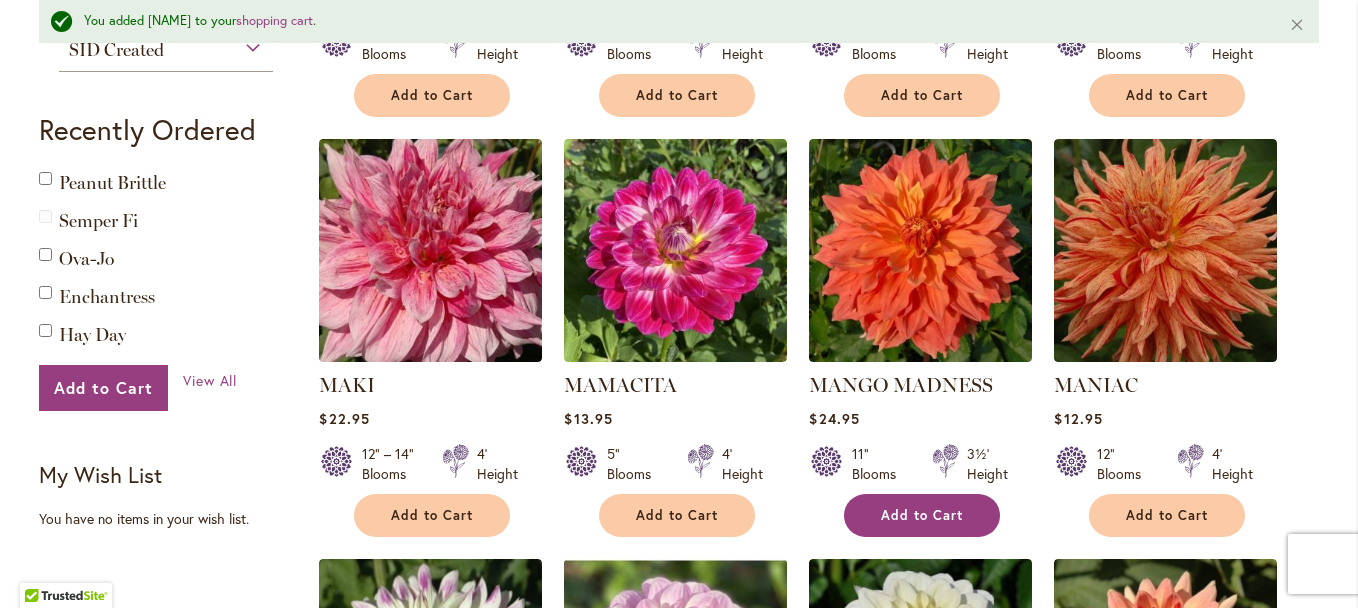 click on "Add to Cart" at bounding box center [922, 515] 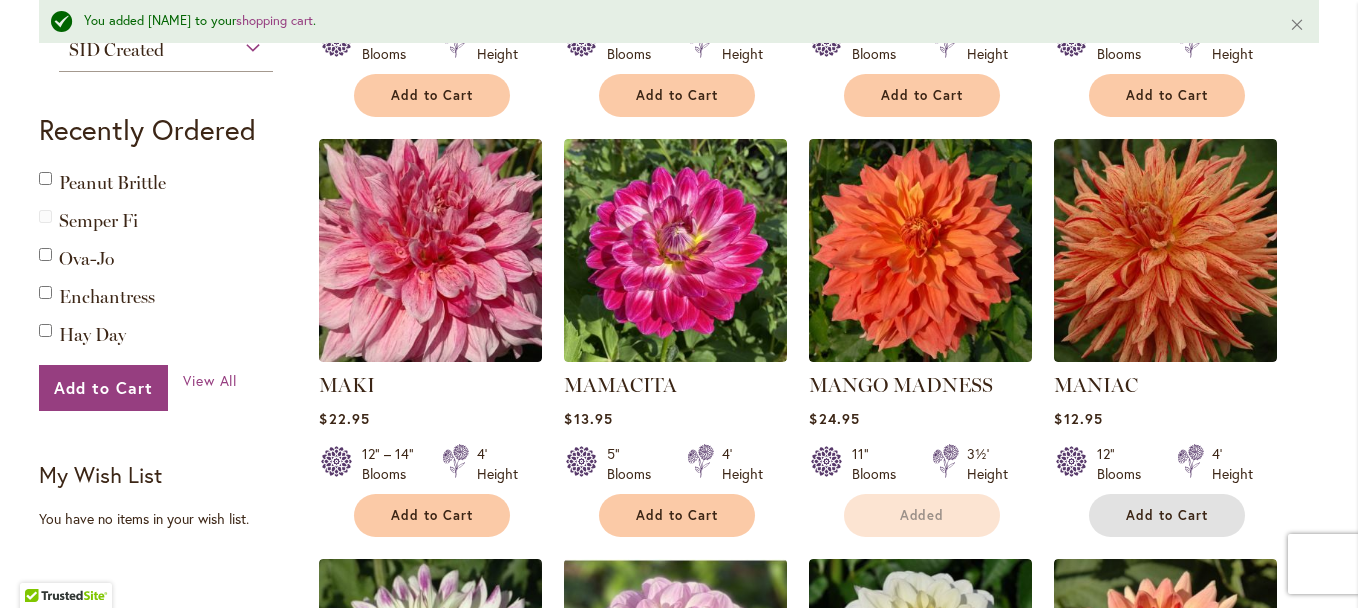 click on "Add to Cart" at bounding box center [1167, 515] 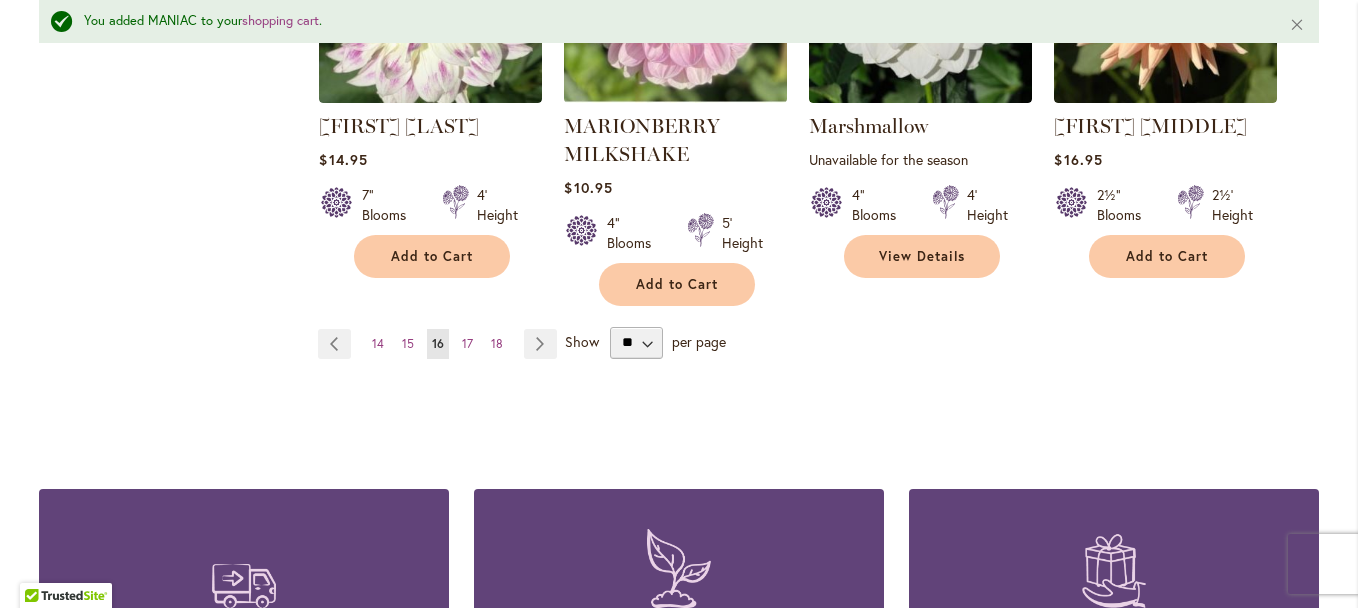 scroll, scrollTop: 1953, scrollLeft: 0, axis: vertical 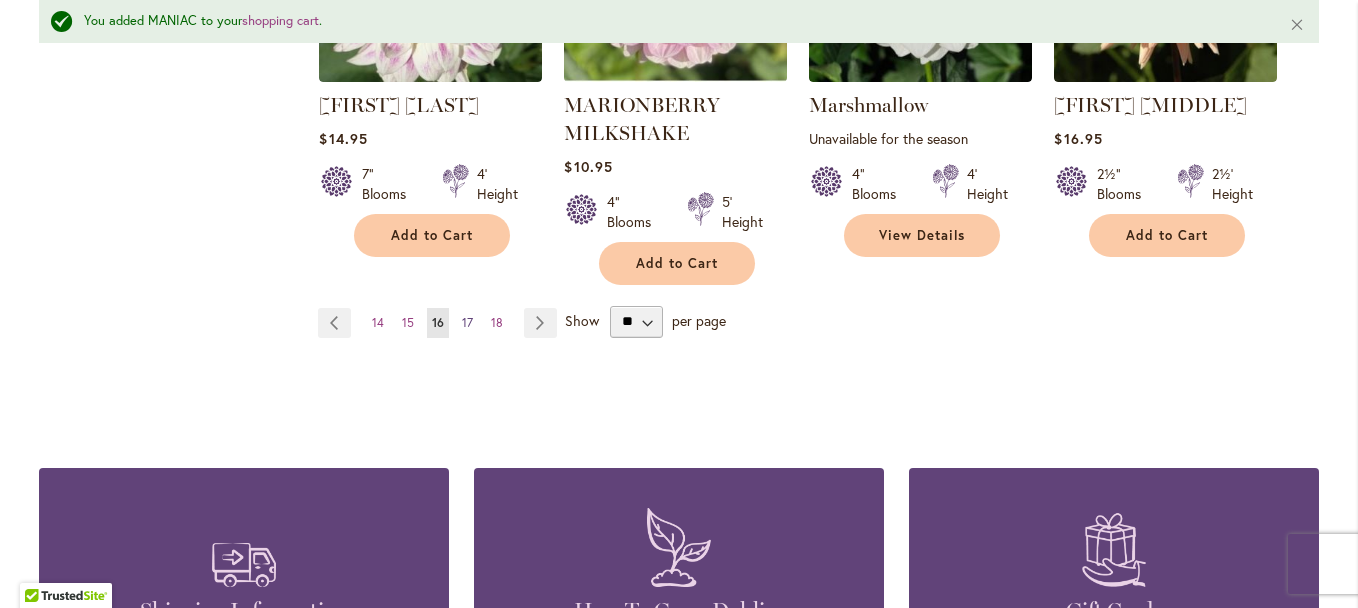 click on "17" at bounding box center [467, 322] 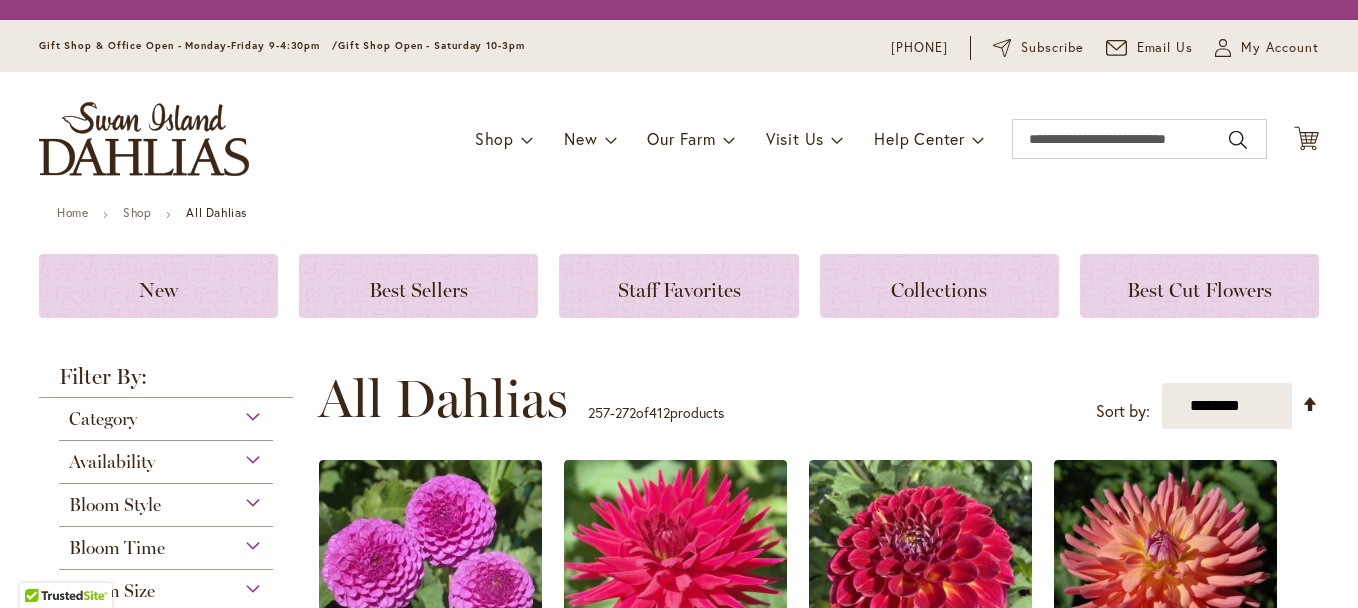 scroll, scrollTop: 0, scrollLeft: 0, axis: both 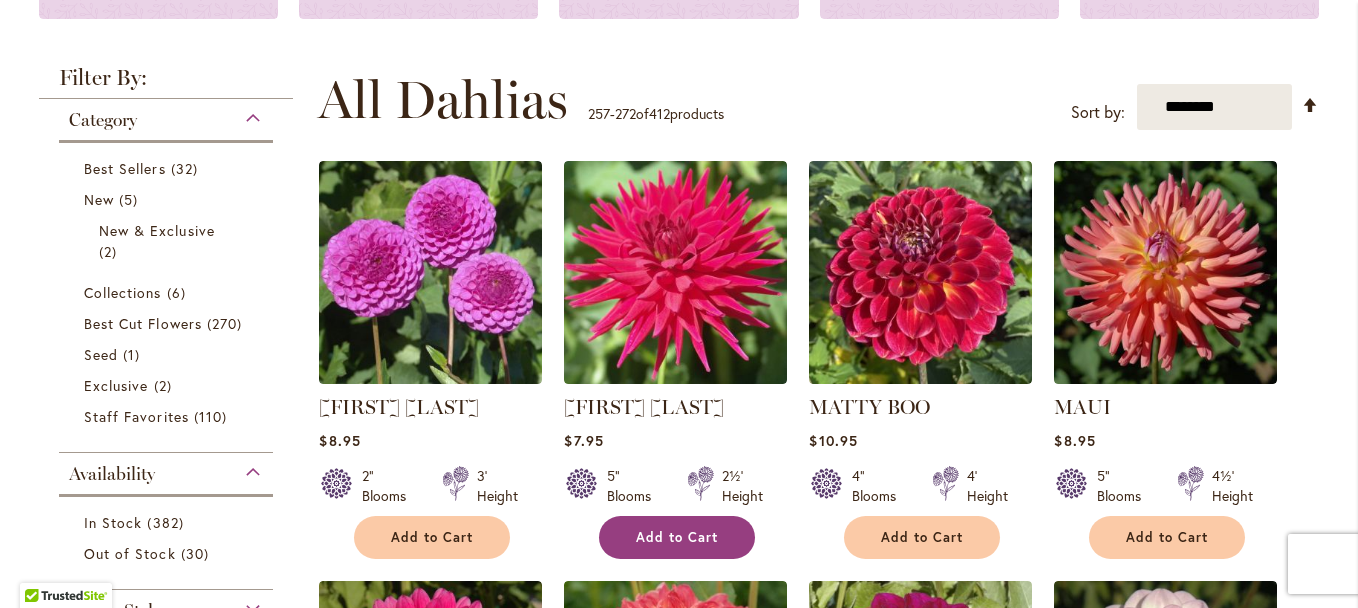 type on "**********" 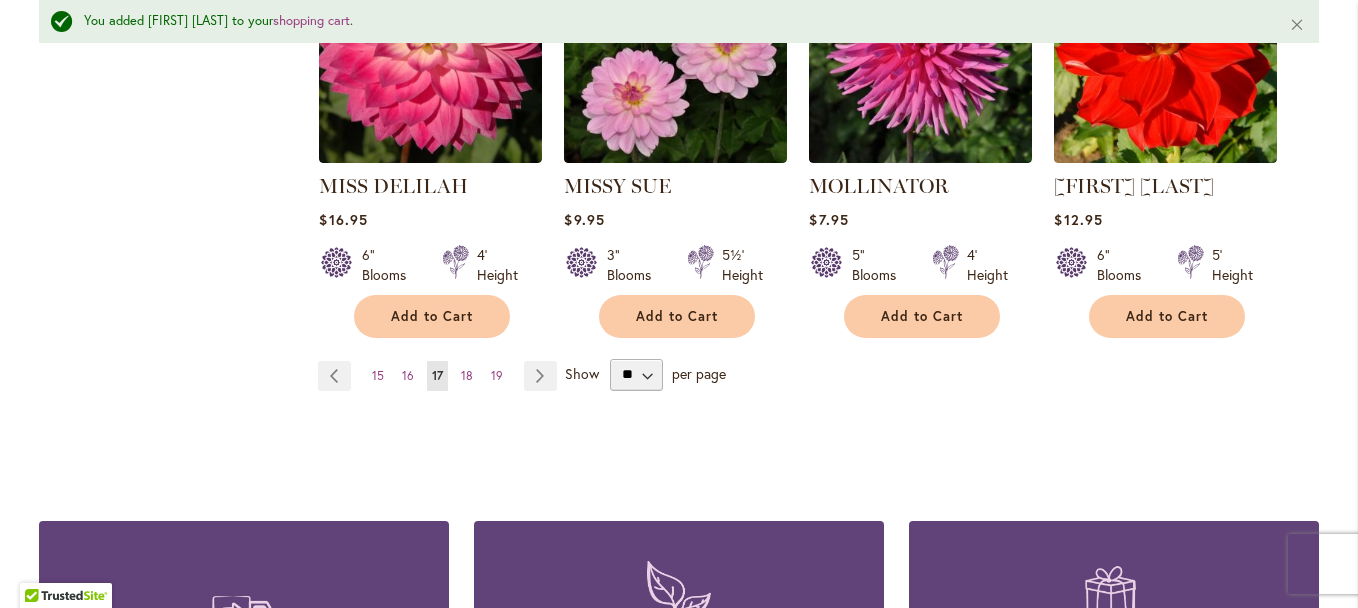 scroll, scrollTop: 1891, scrollLeft: 0, axis: vertical 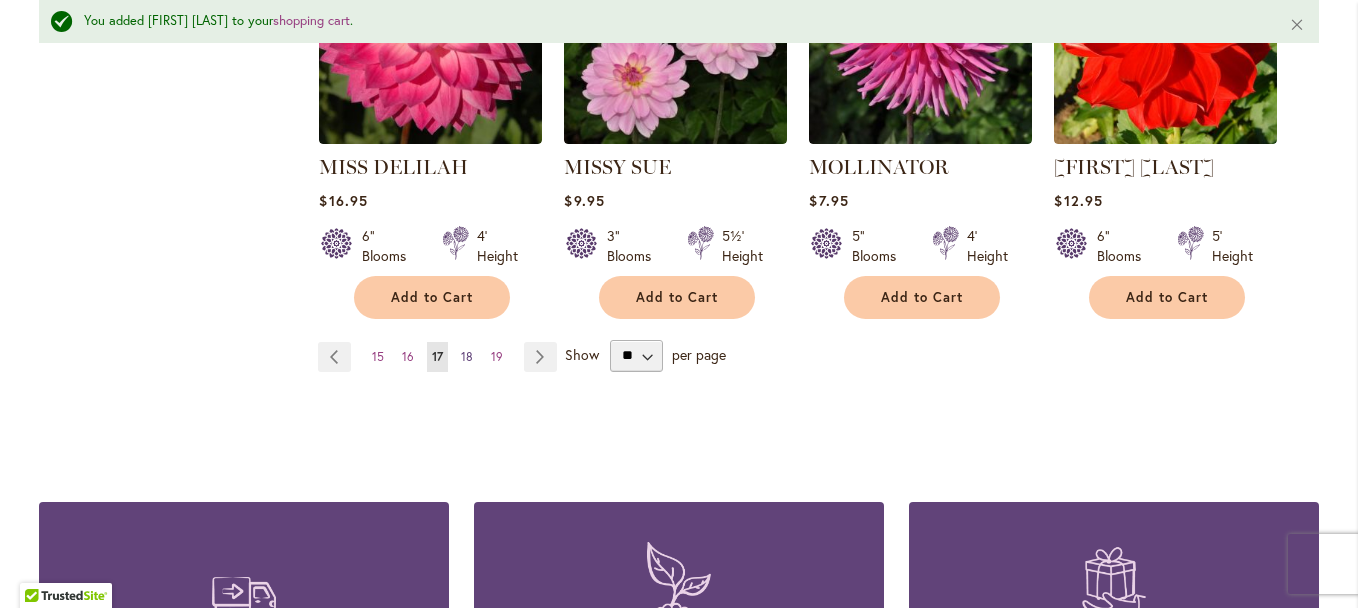click on "18" at bounding box center [467, 356] 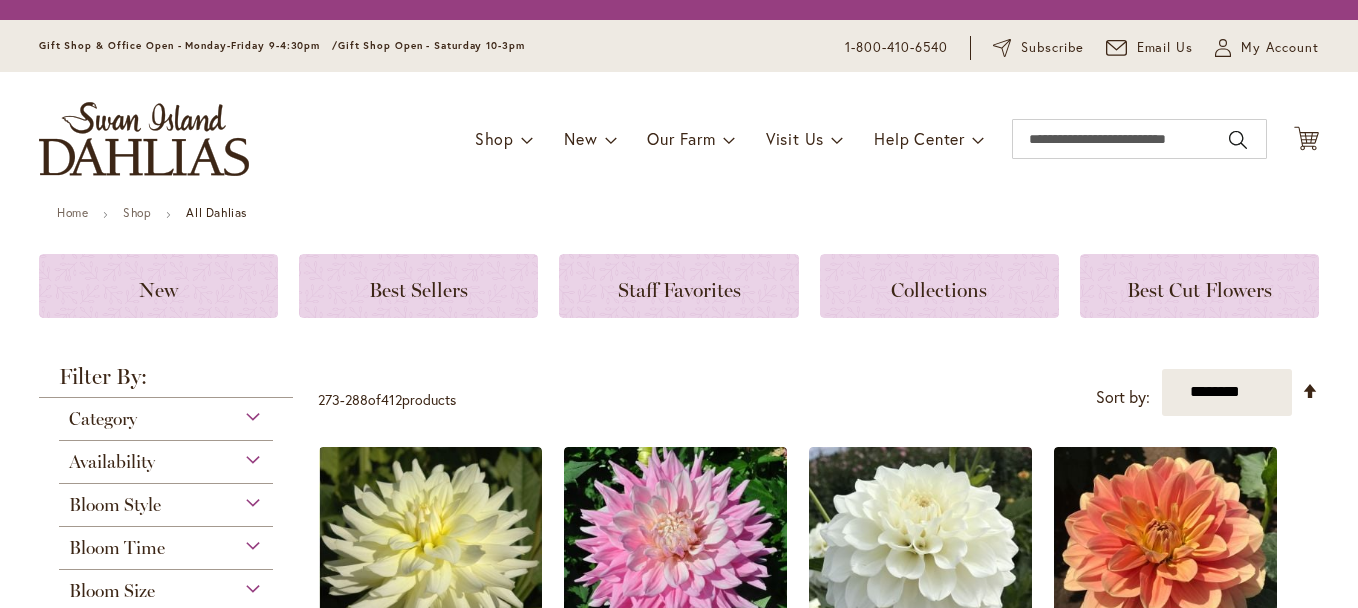 scroll, scrollTop: 0, scrollLeft: 0, axis: both 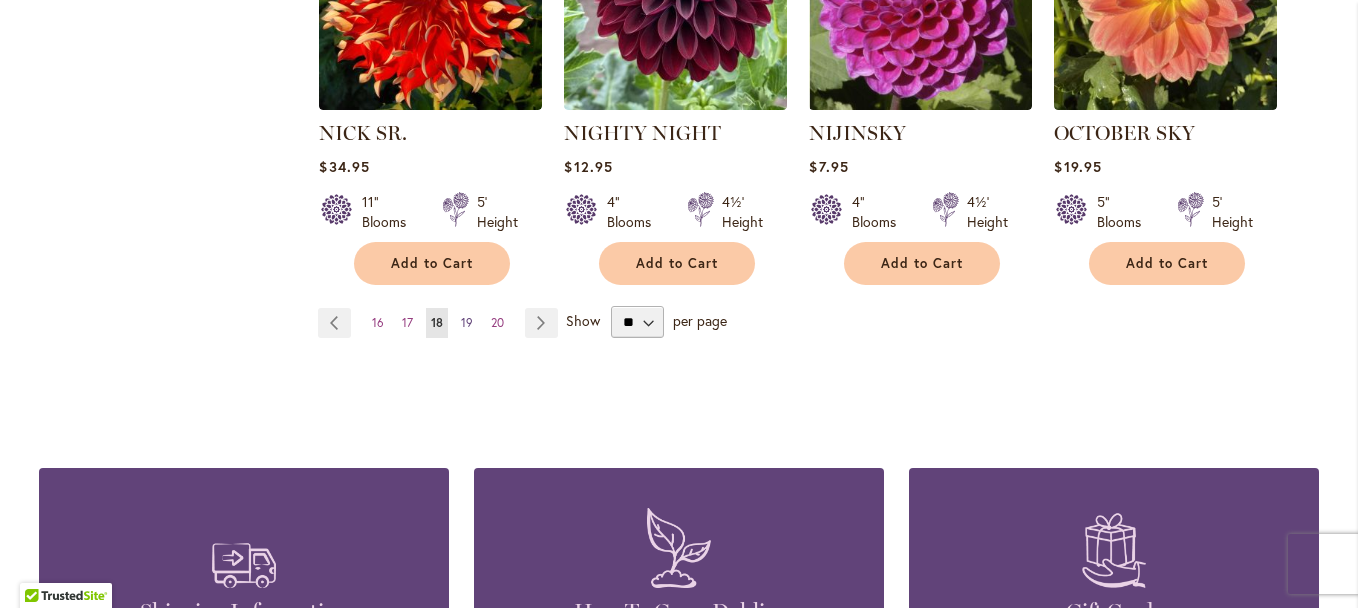 type on "**********" 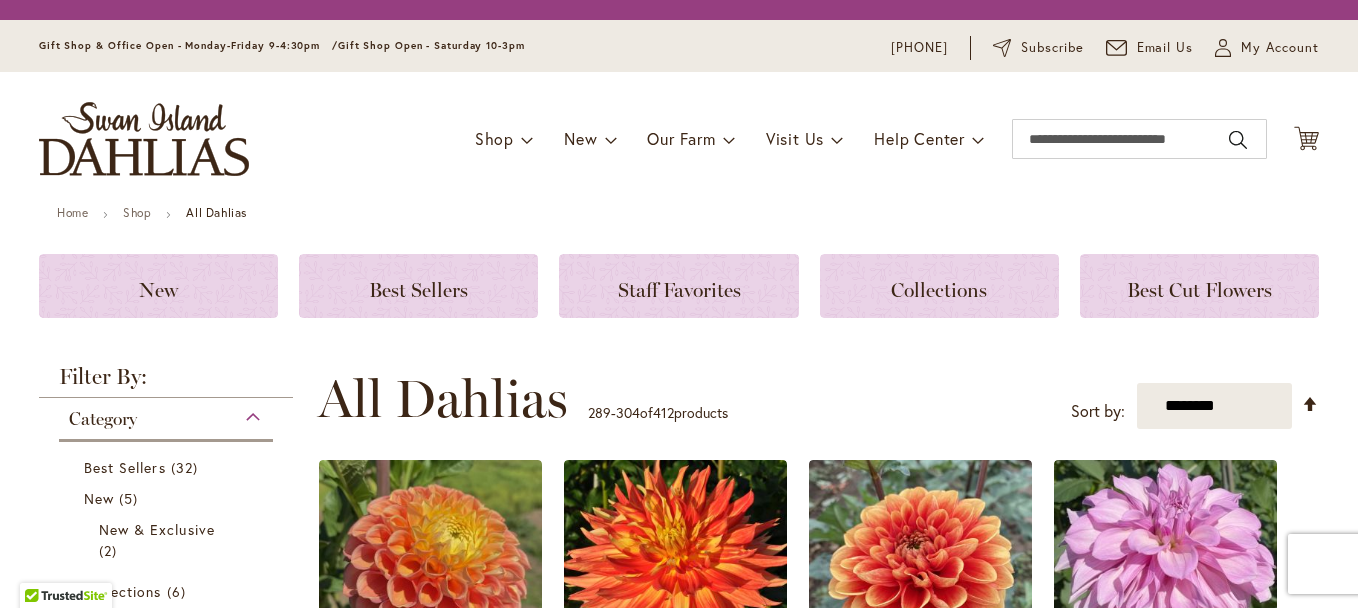 scroll, scrollTop: 0, scrollLeft: 0, axis: both 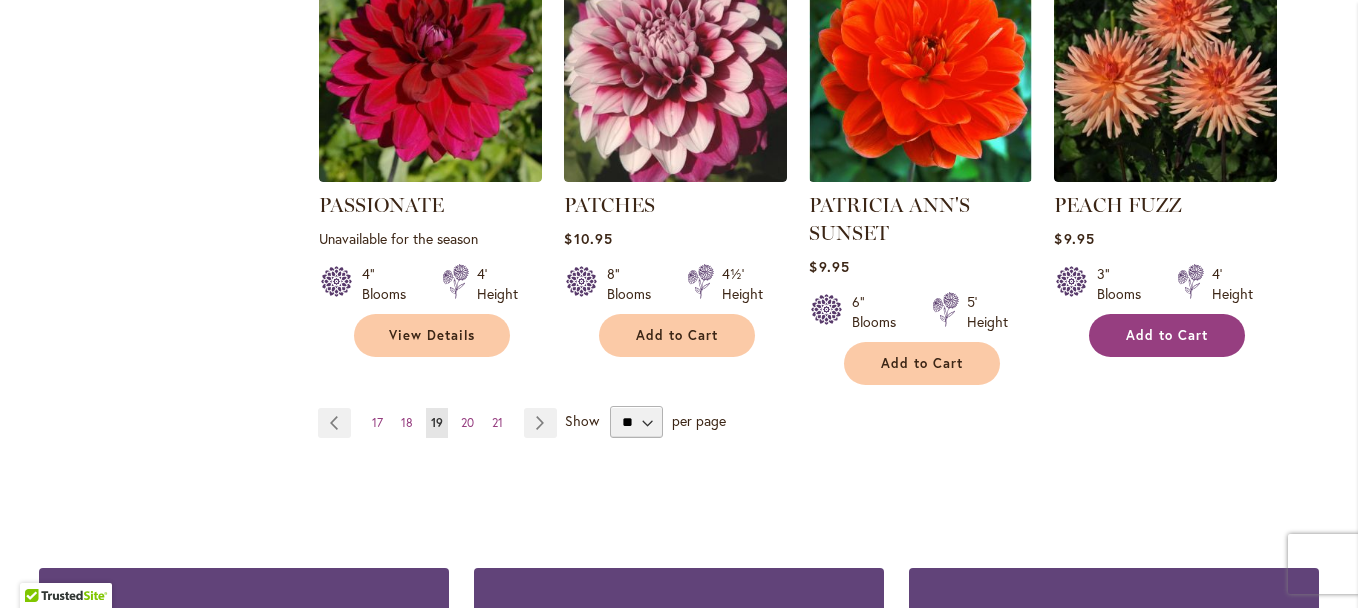 type on "**********" 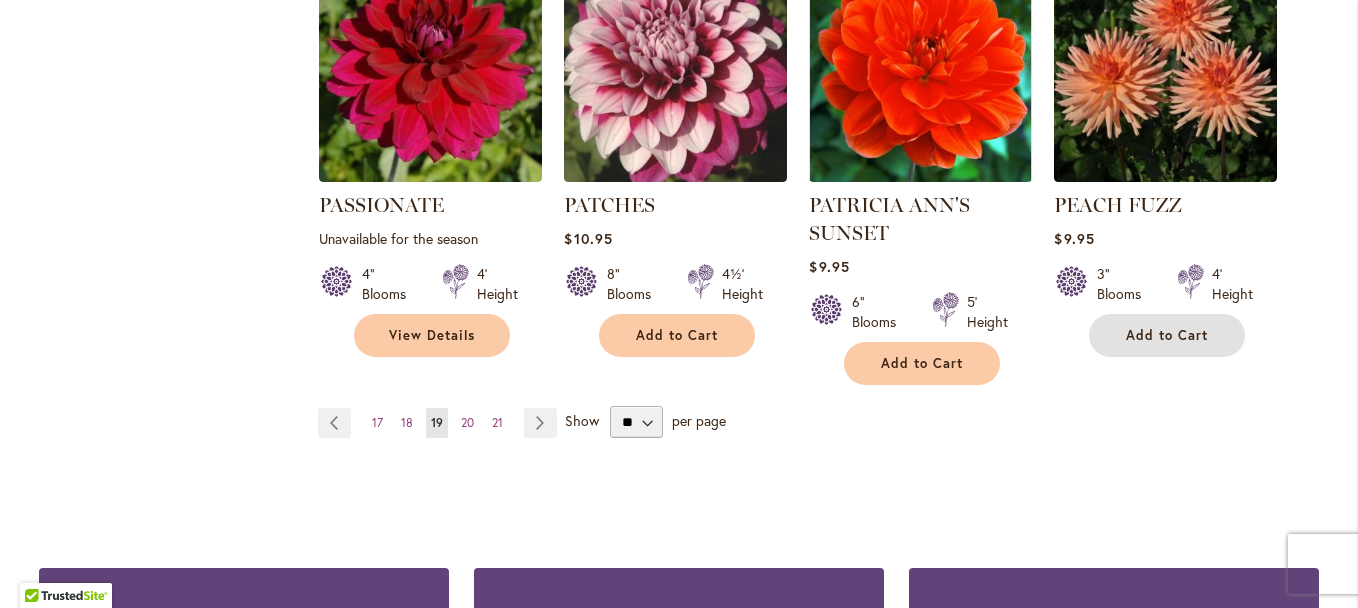 click on "Add to Cart" at bounding box center [1167, 335] 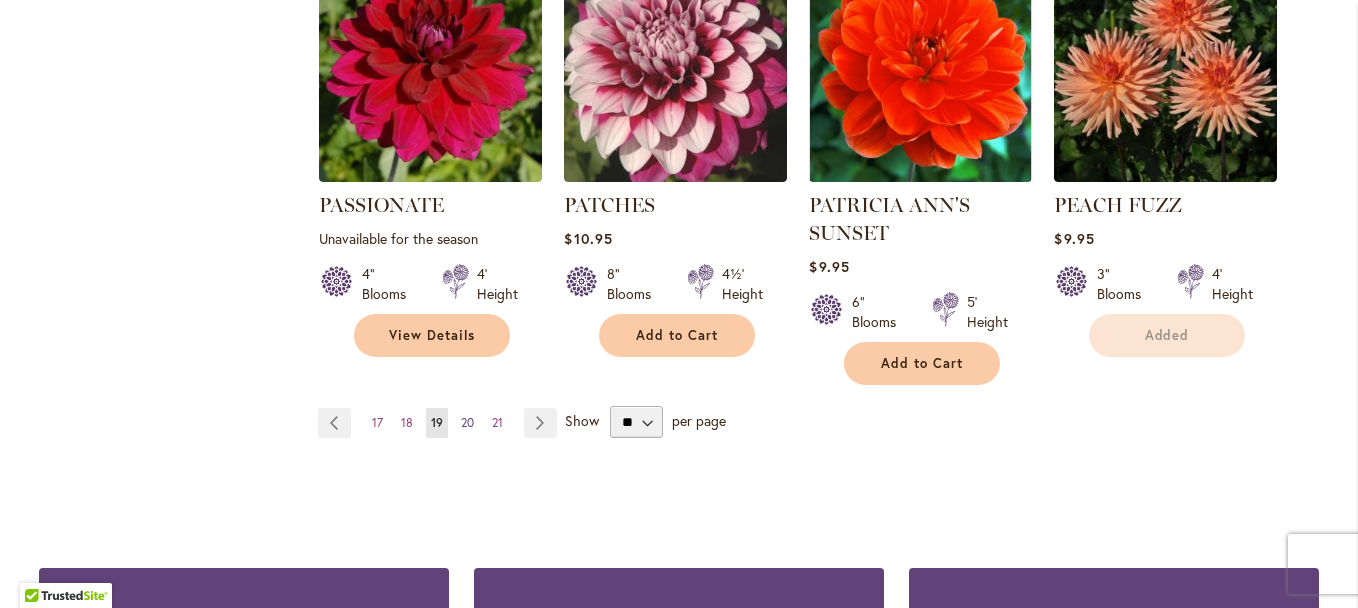 click on "20" at bounding box center (467, 422) 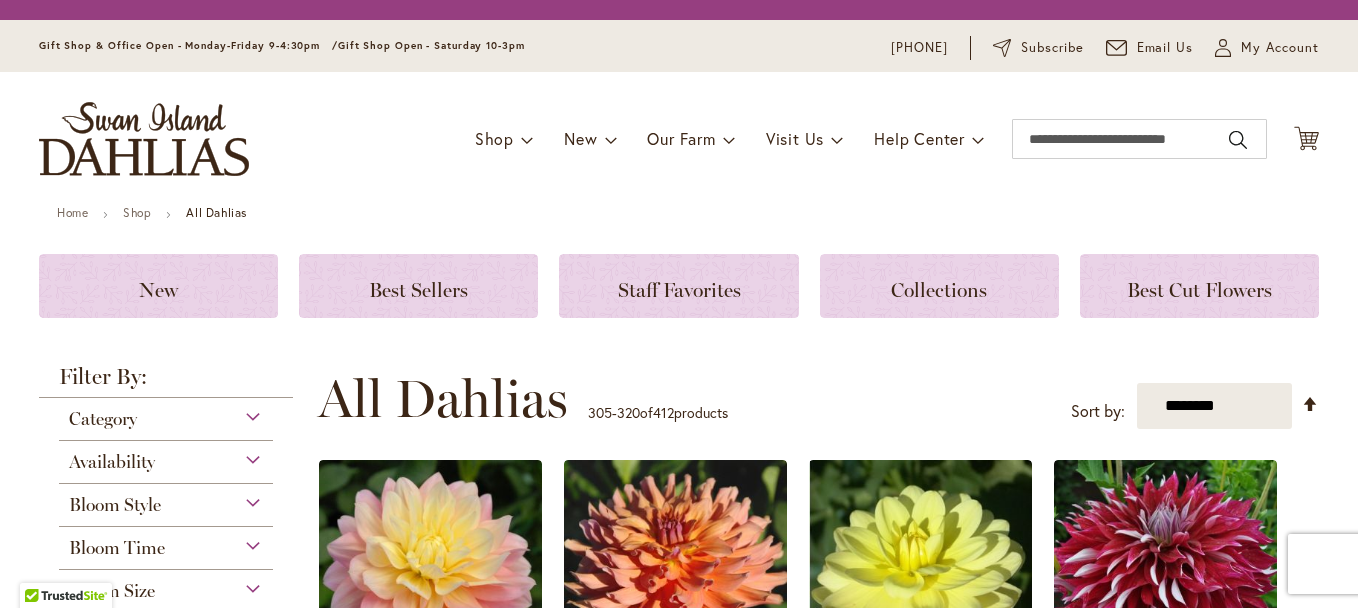 scroll, scrollTop: 0, scrollLeft: 0, axis: both 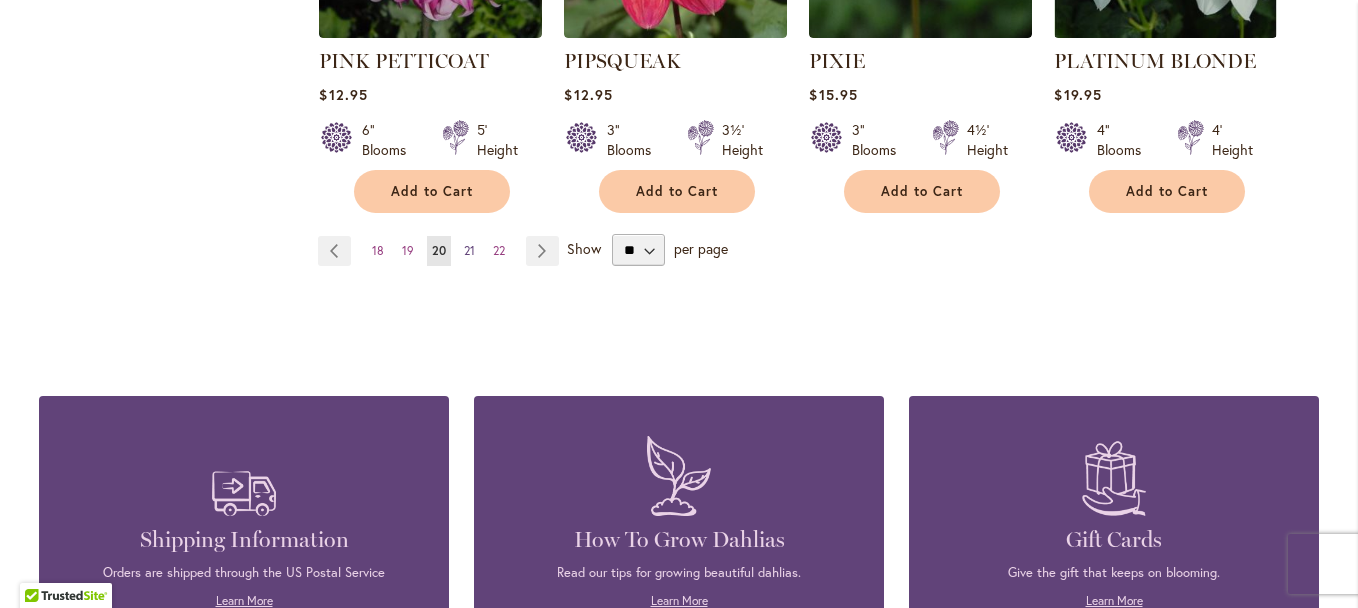 type on "**********" 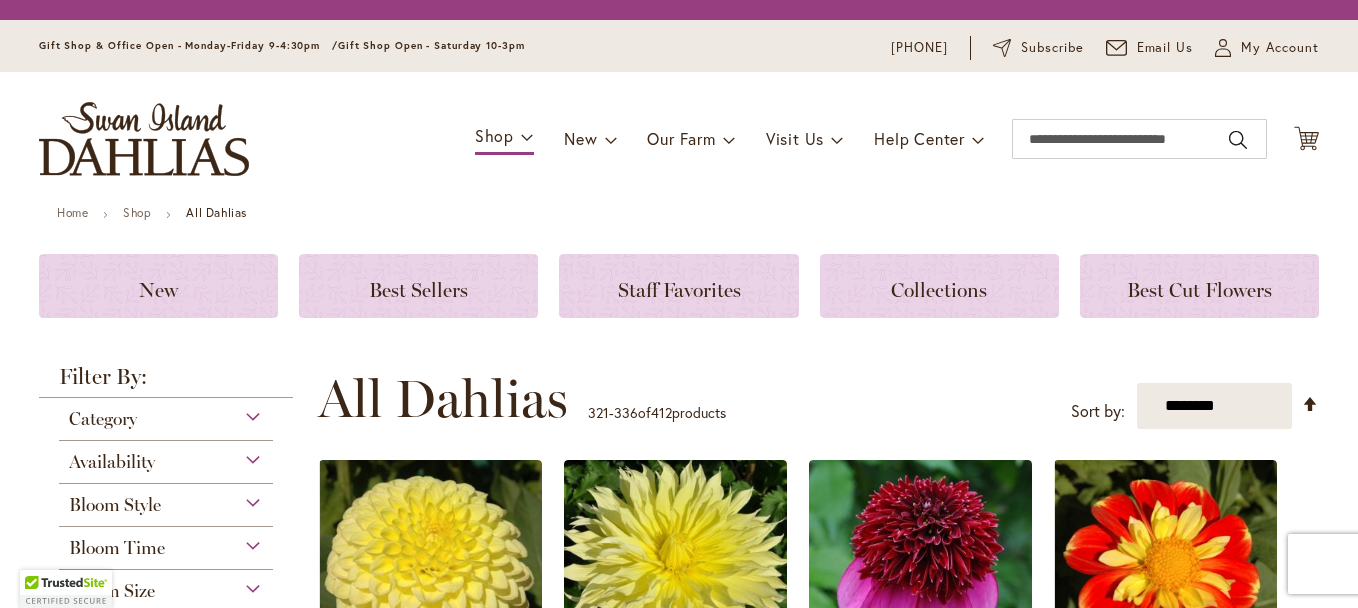 scroll, scrollTop: 0, scrollLeft: 0, axis: both 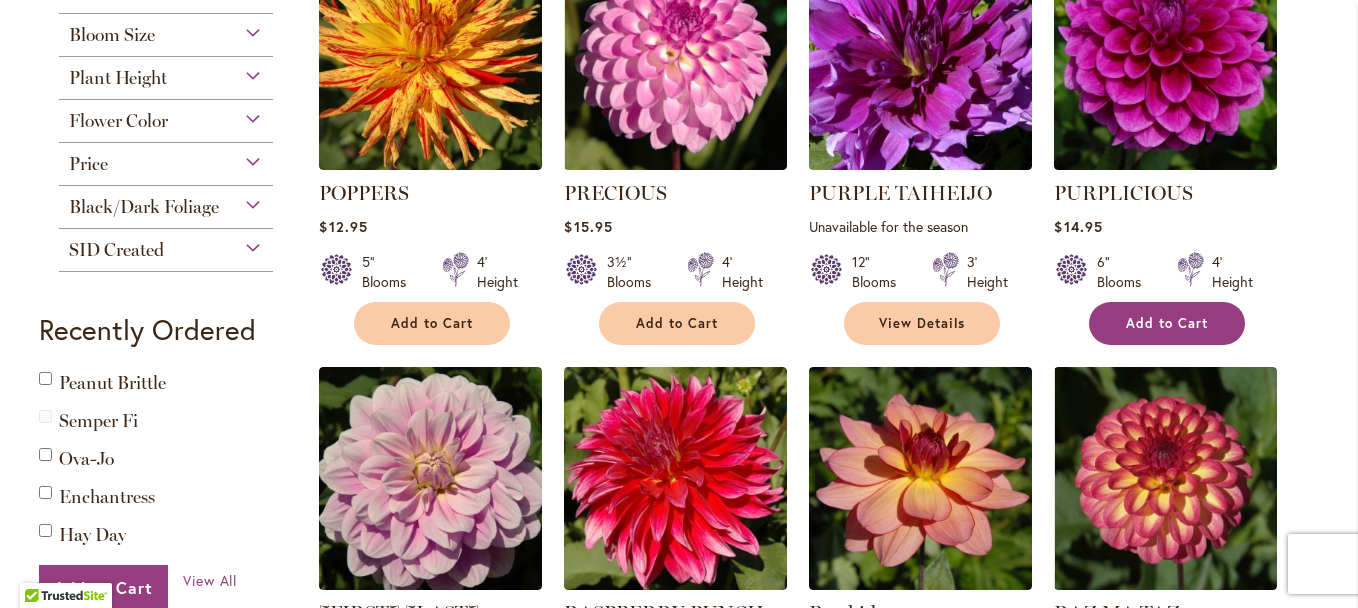 type on "**********" 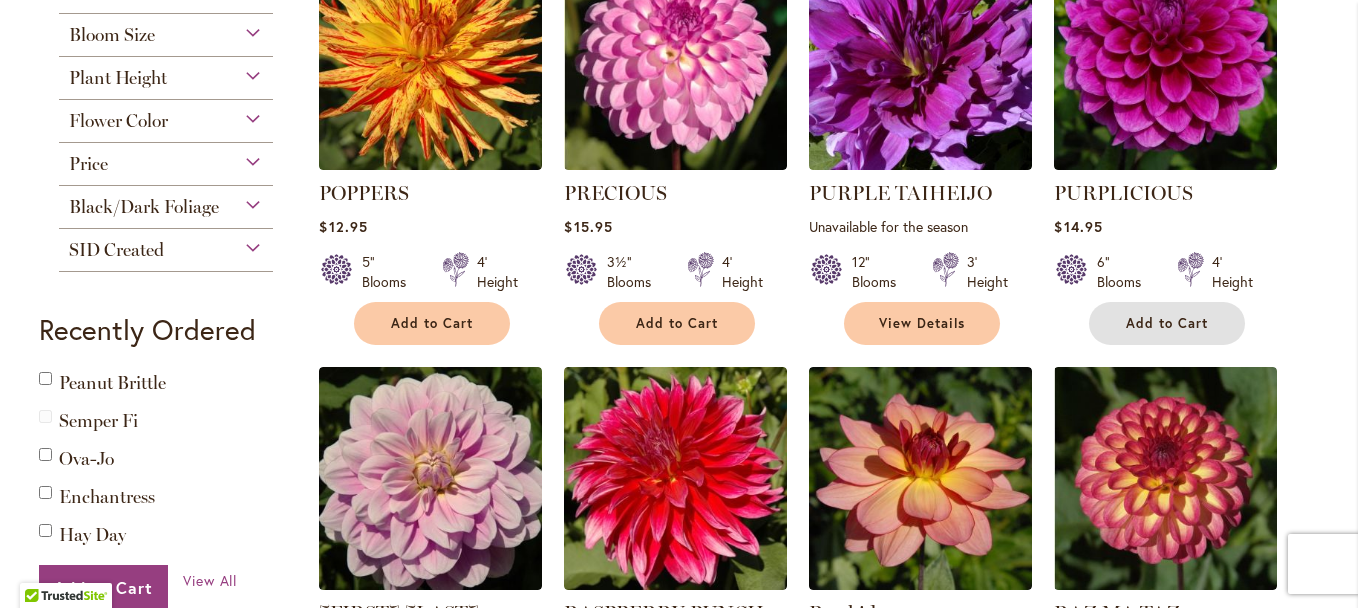 click on "Add to Cart" at bounding box center (1167, 323) 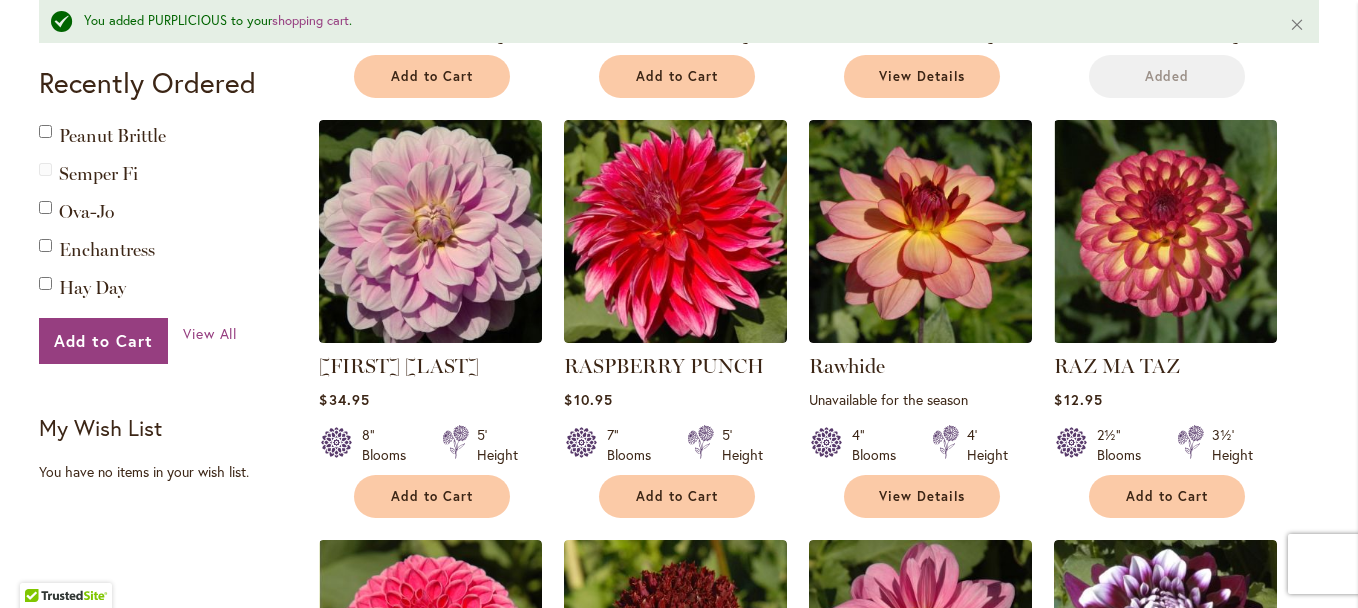 scroll, scrollTop: 1353, scrollLeft: 0, axis: vertical 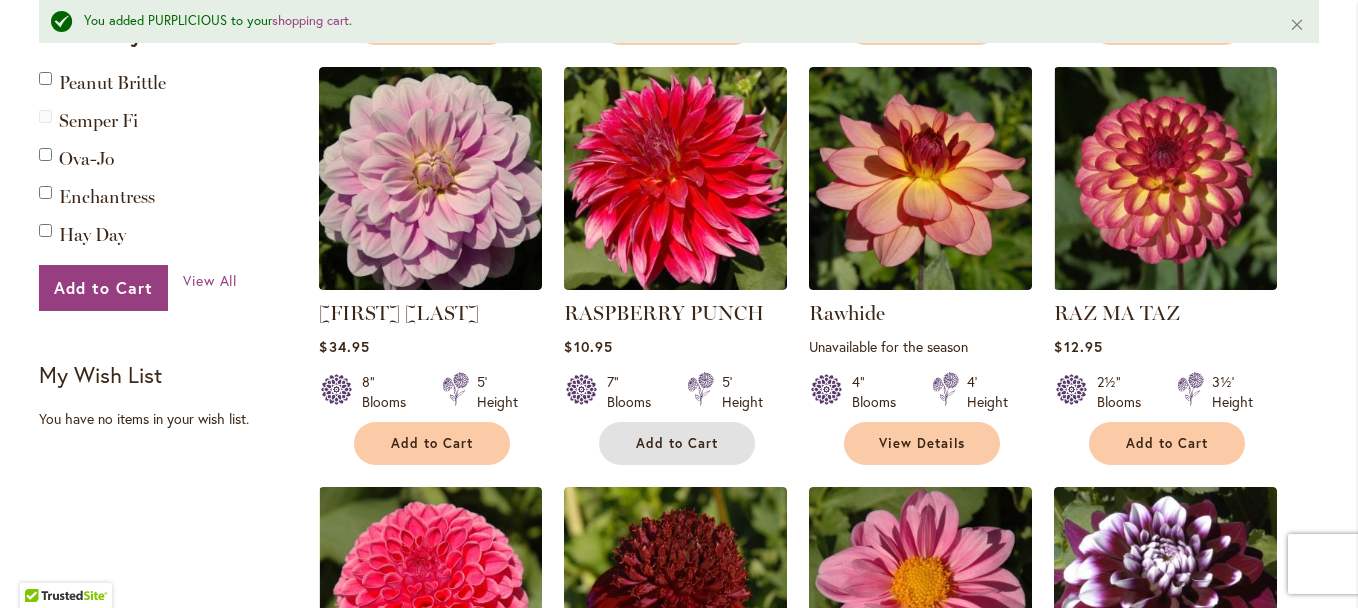 click on "Add to Cart" at bounding box center (677, 443) 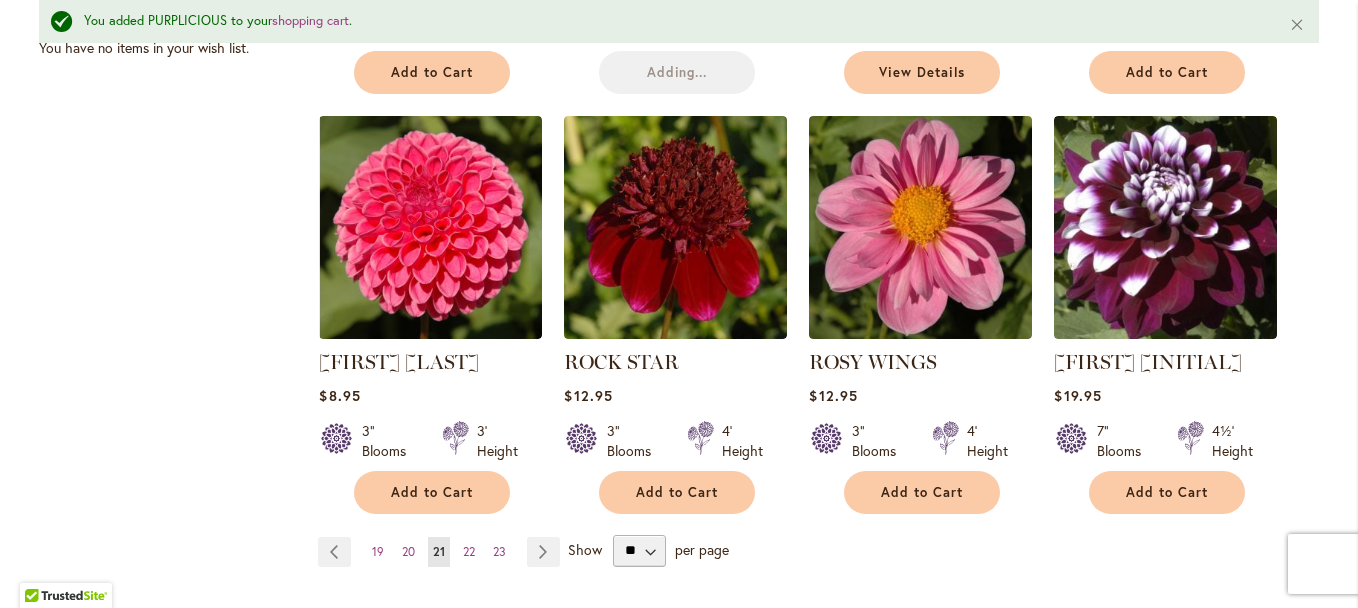 scroll, scrollTop: 1753, scrollLeft: 0, axis: vertical 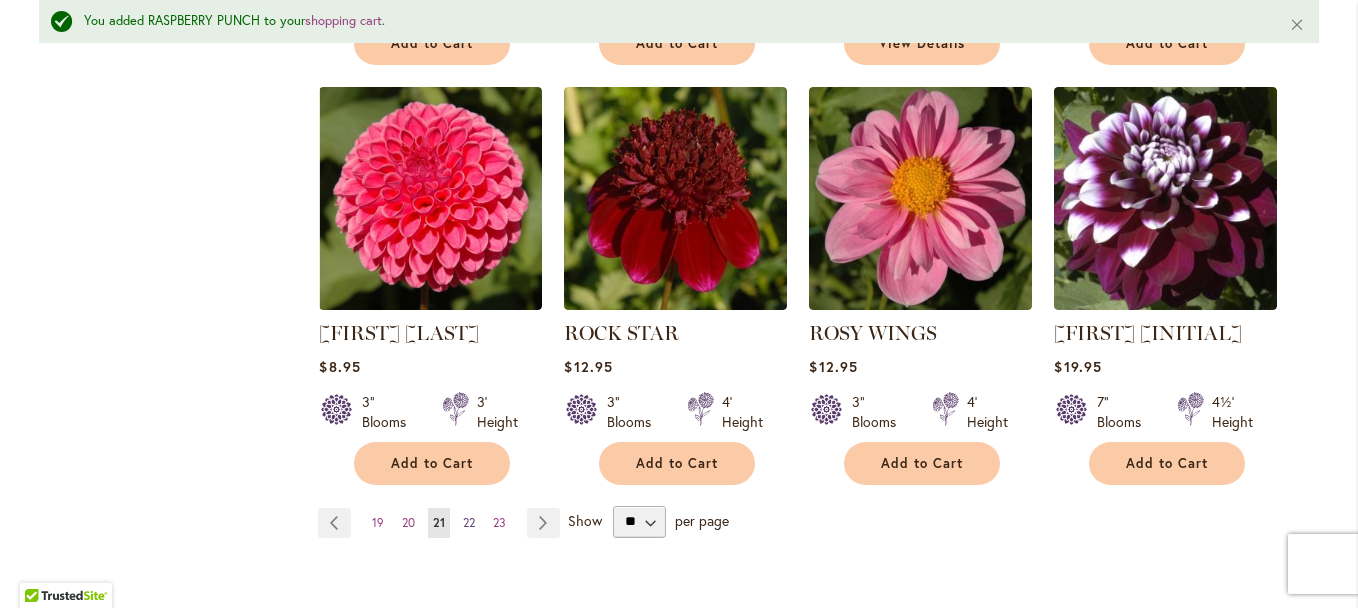 click on "22" at bounding box center [469, 522] 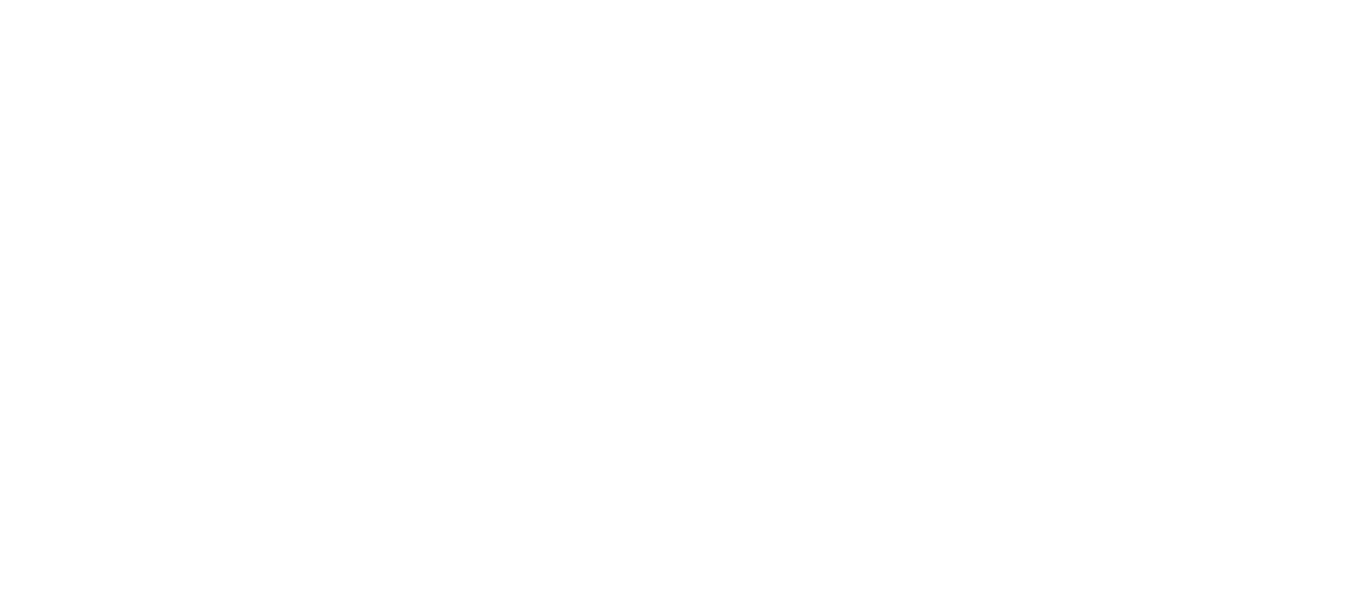 scroll, scrollTop: 0, scrollLeft: 0, axis: both 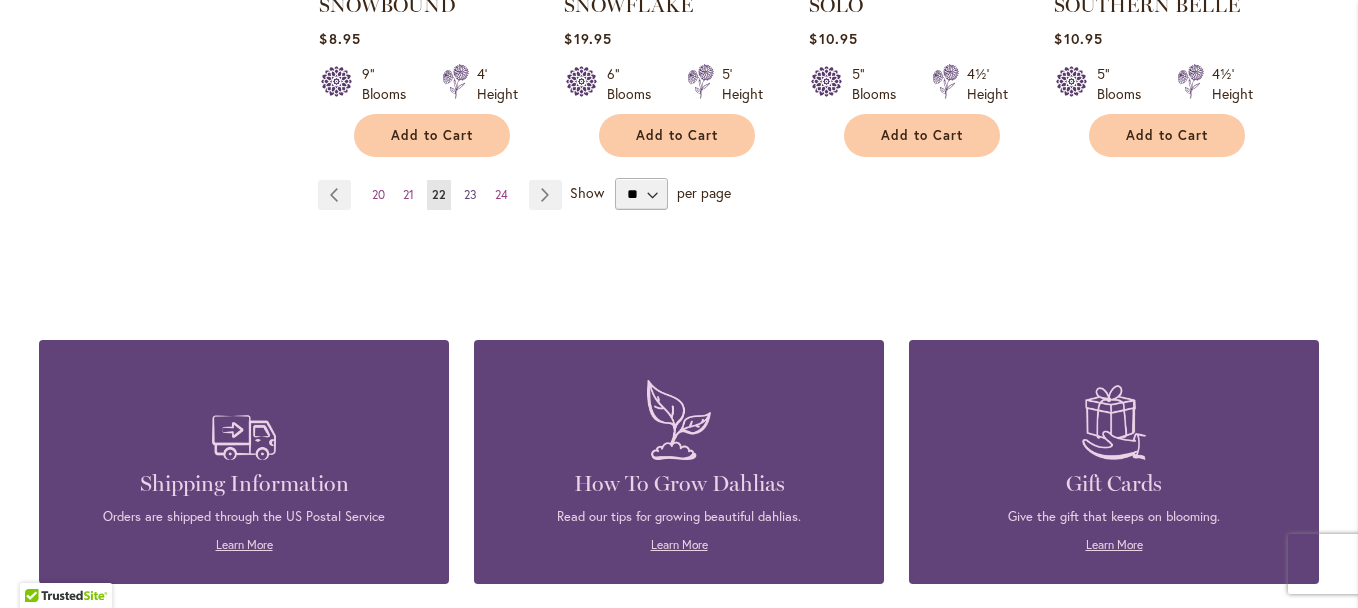 type on "**********" 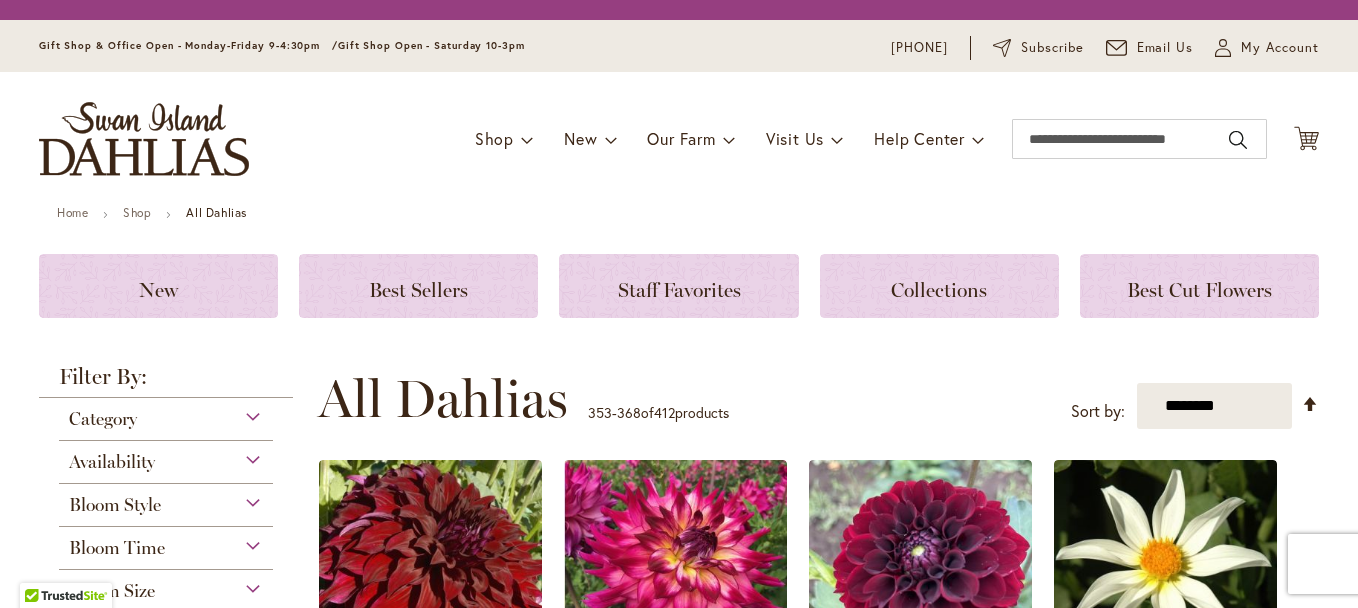 scroll, scrollTop: 0, scrollLeft: 0, axis: both 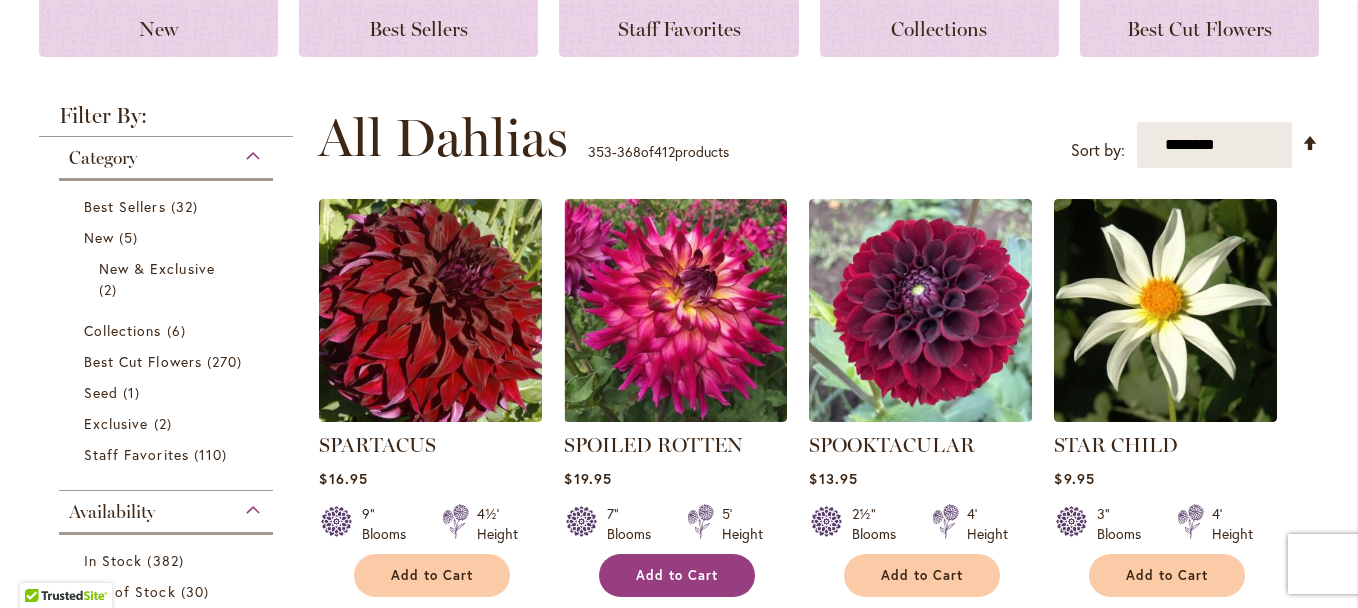 type on "**********" 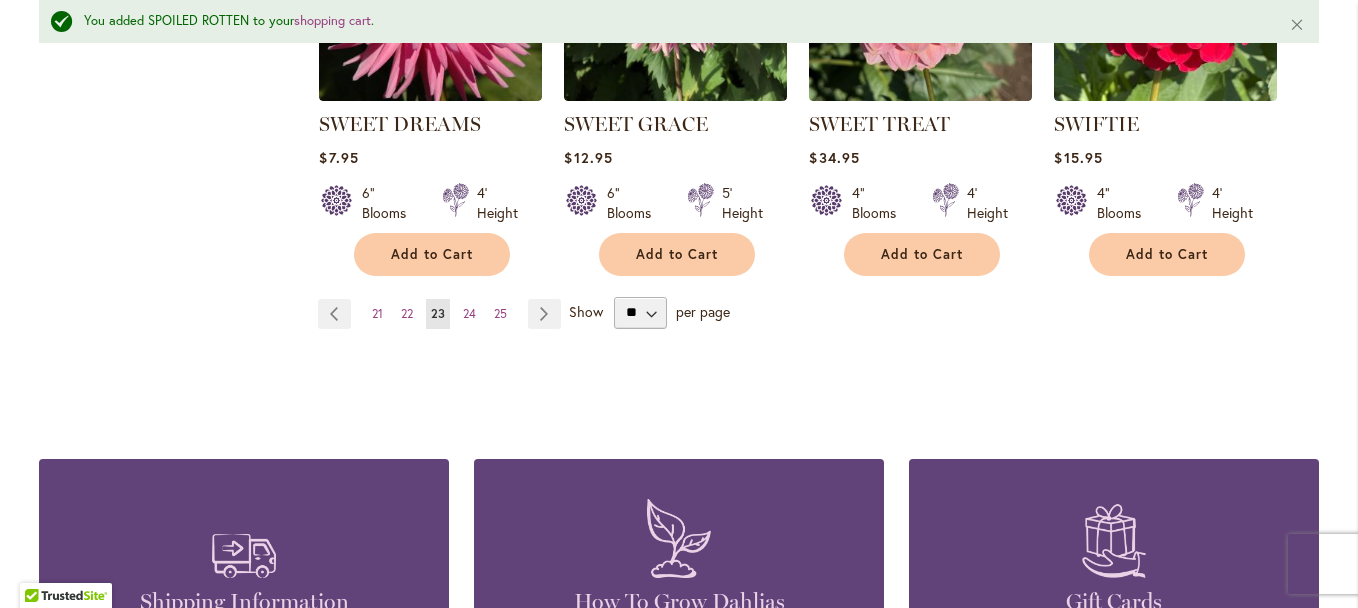scroll, scrollTop: 2053, scrollLeft: 0, axis: vertical 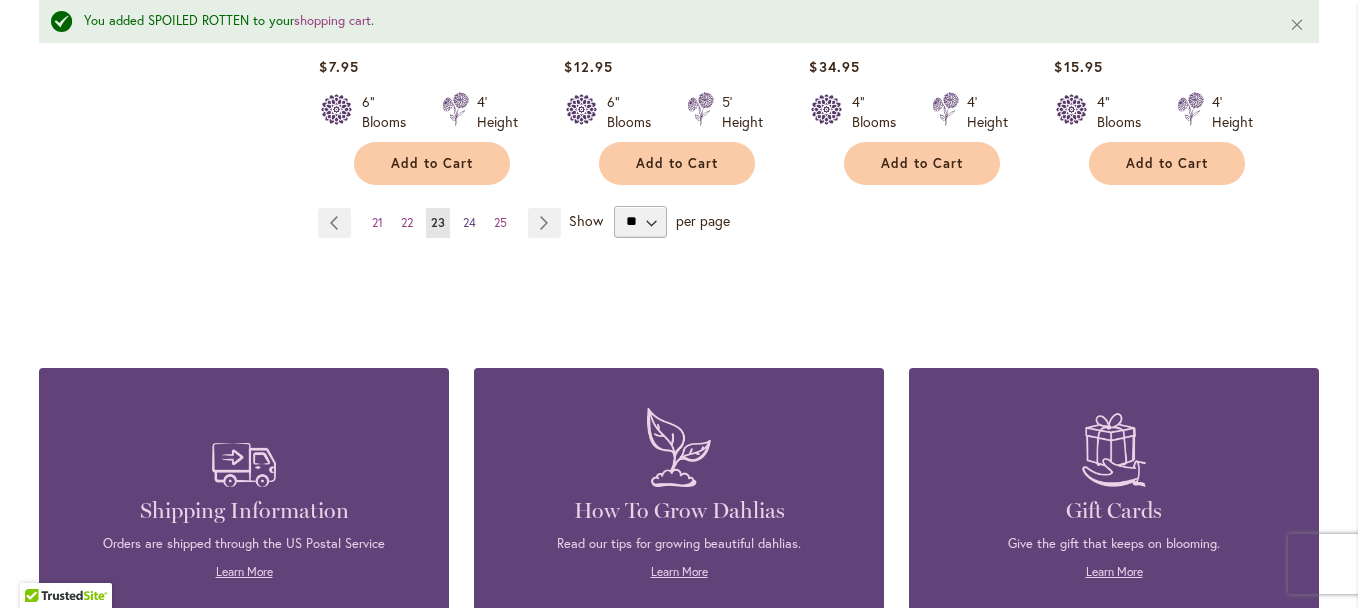 click on "24" at bounding box center [469, 222] 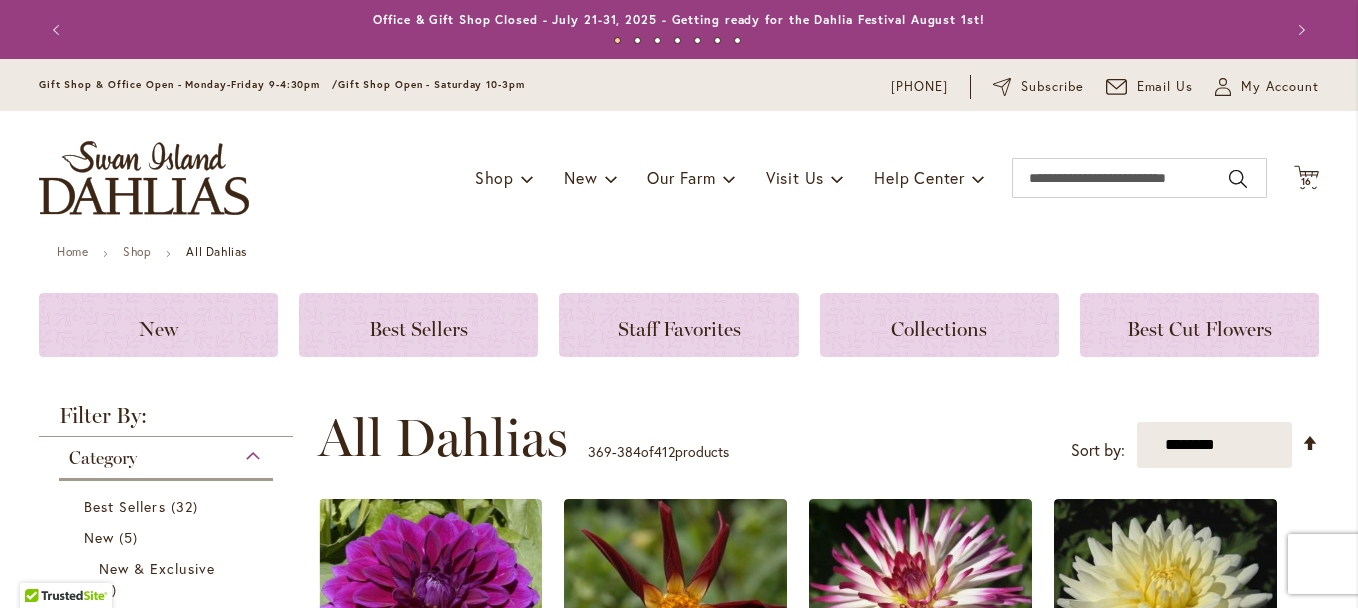 scroll, scrollTop: 0, scrollLeft: 0, axis: both 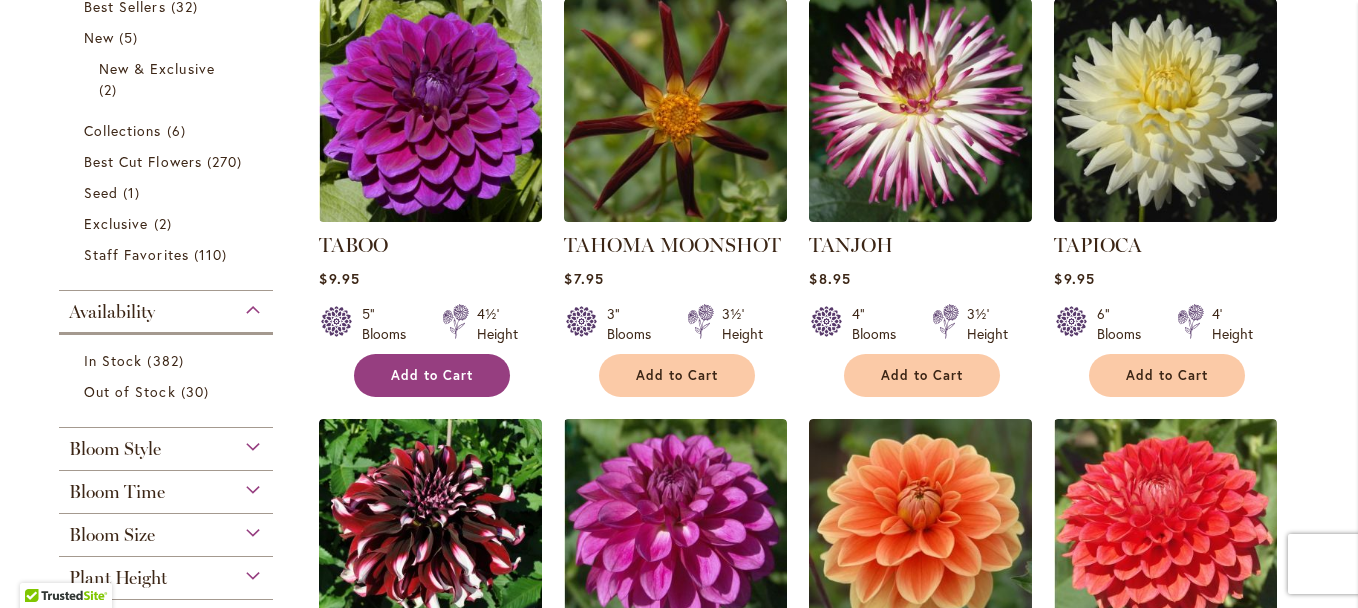 type on "**********" 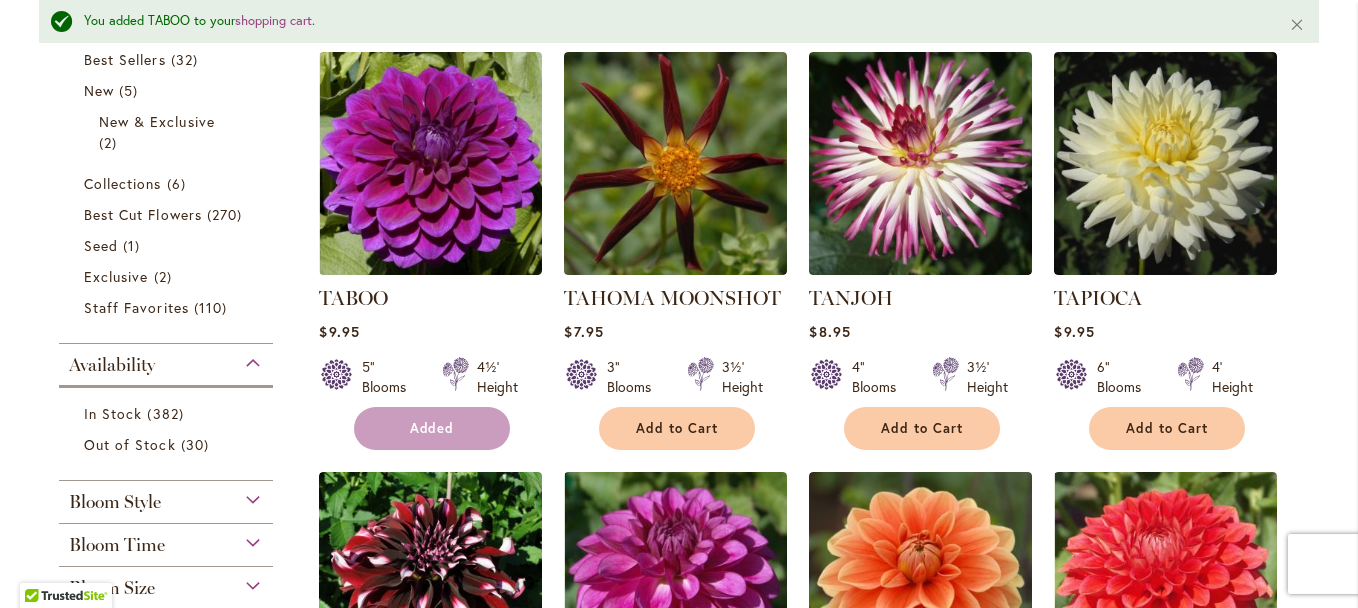 scroll, scrollTop: 553, scrollLeft: 0, axis: vertical 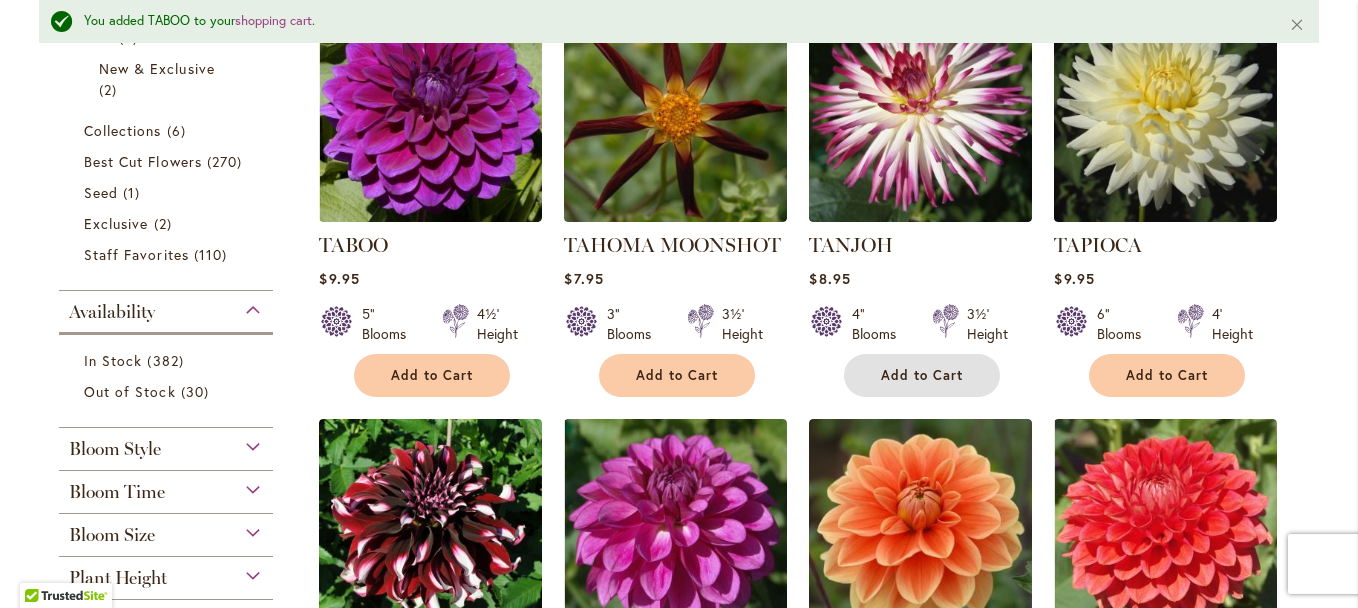 click on "Add to Cart" at bounding box center [922, 375] 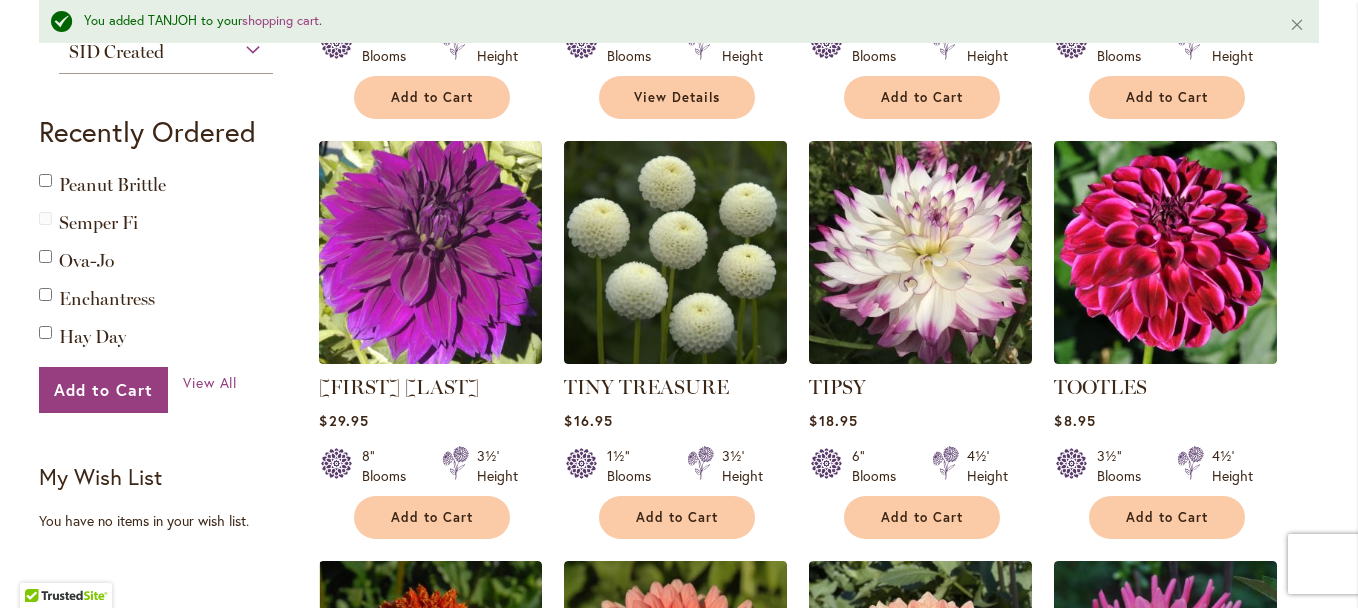 scroll, scrollTop: 1253, scrollLeft: 0, axis: vertical 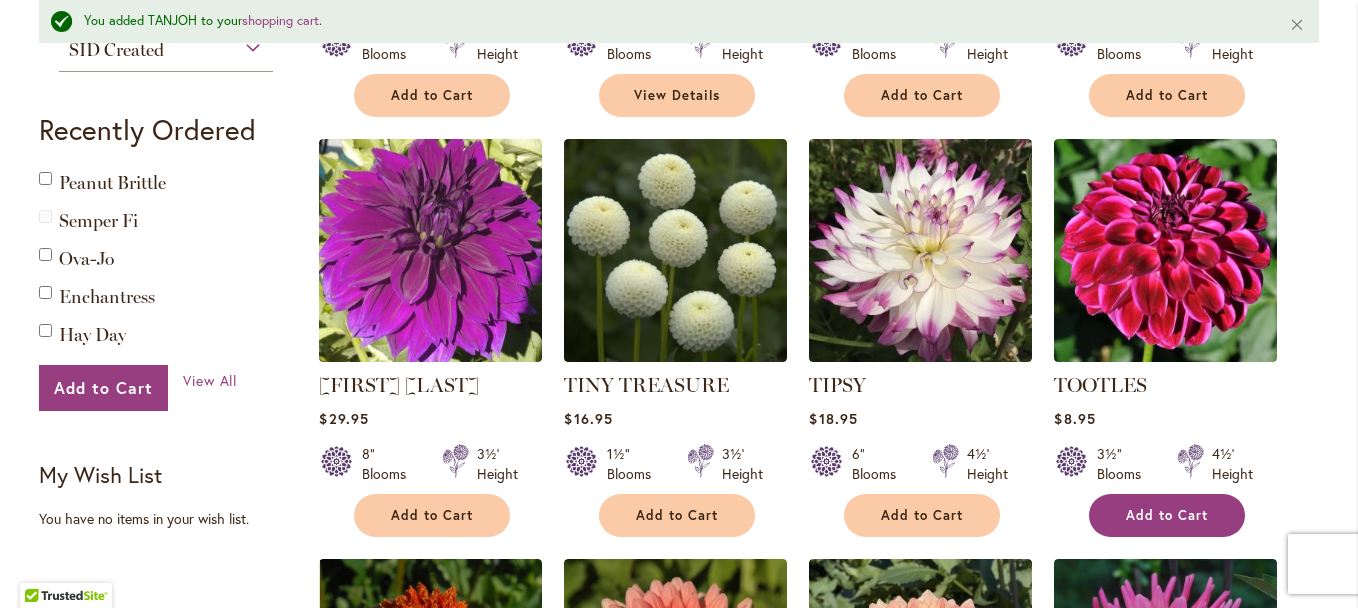 click on "Add to Cart" at bounding box center (1167, 515) 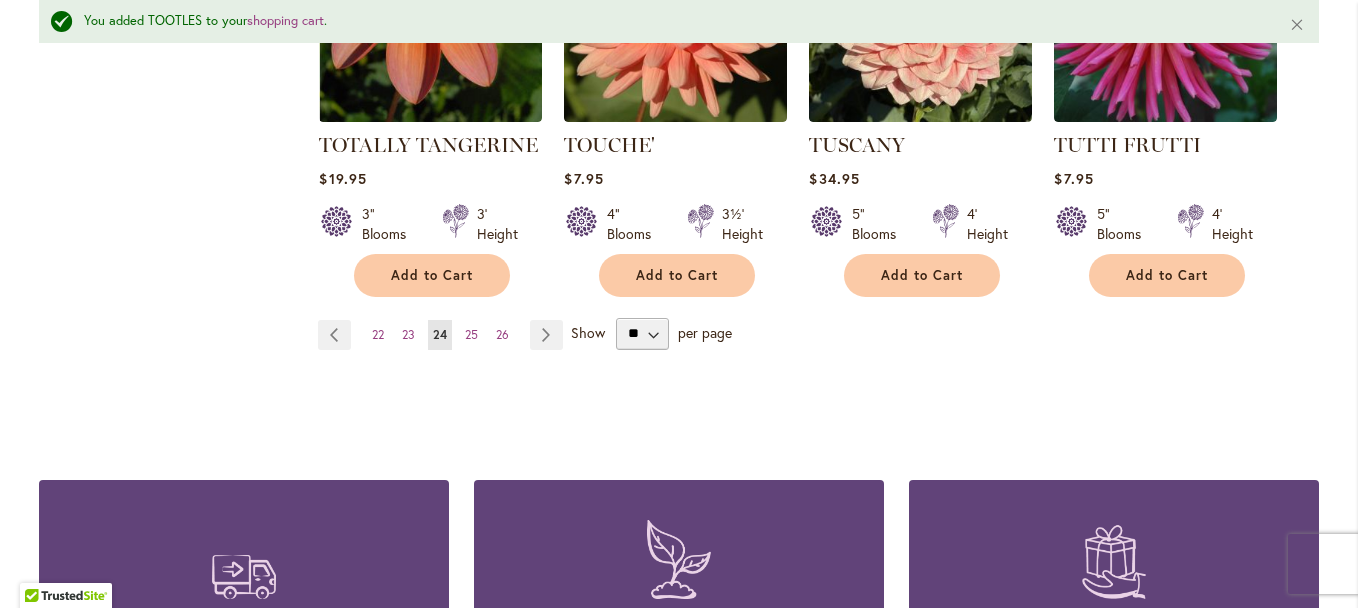 scroll, scrollTop: 1953, scrollLeft: 0, axis: vertical 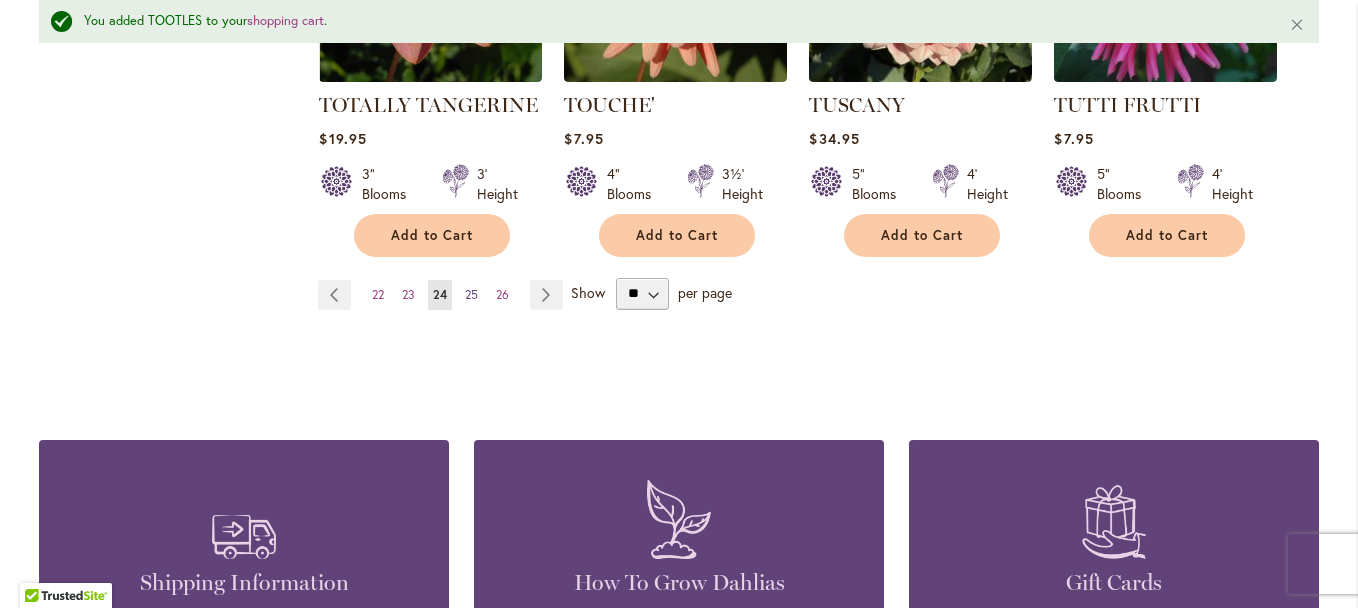 click on "25" at bounding box center [471, 294] 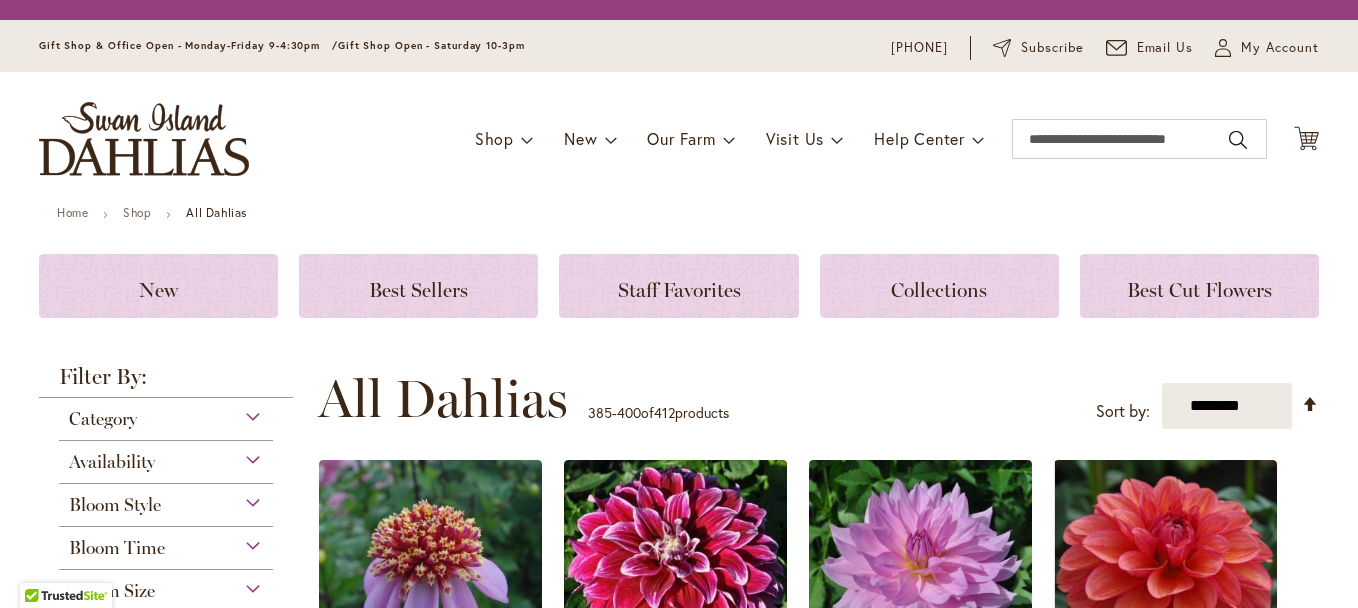 scroll, scrollTop: 0, scrollLeft: 0, axis: both 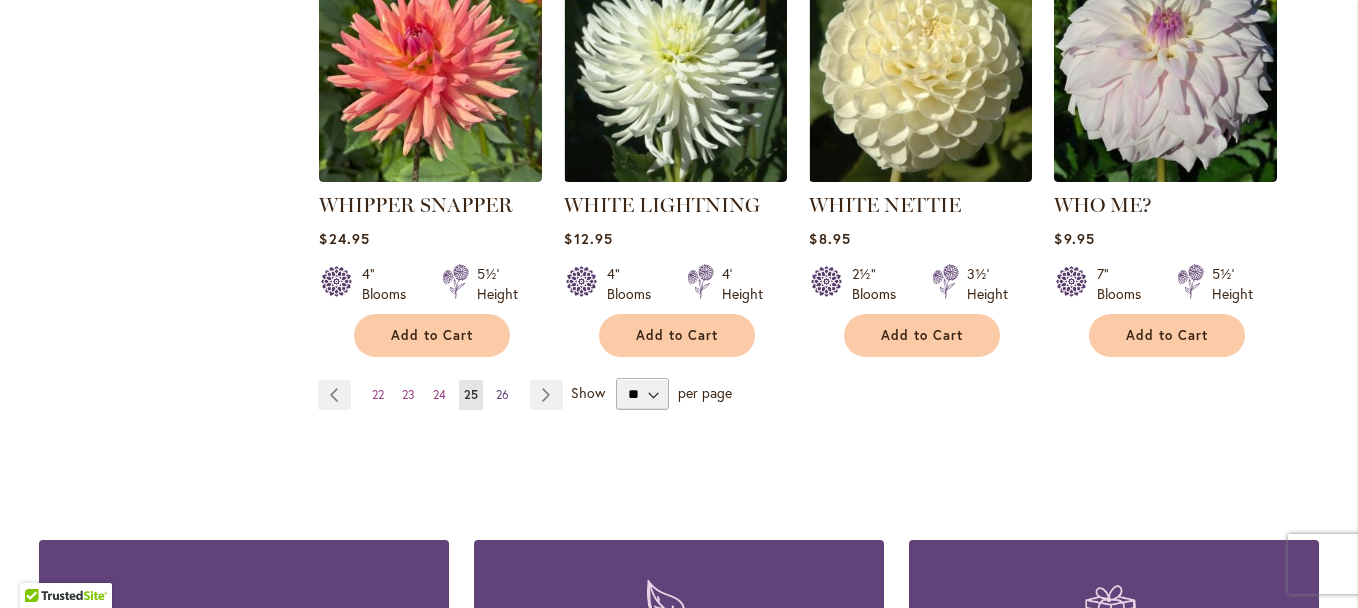 type on "**********" 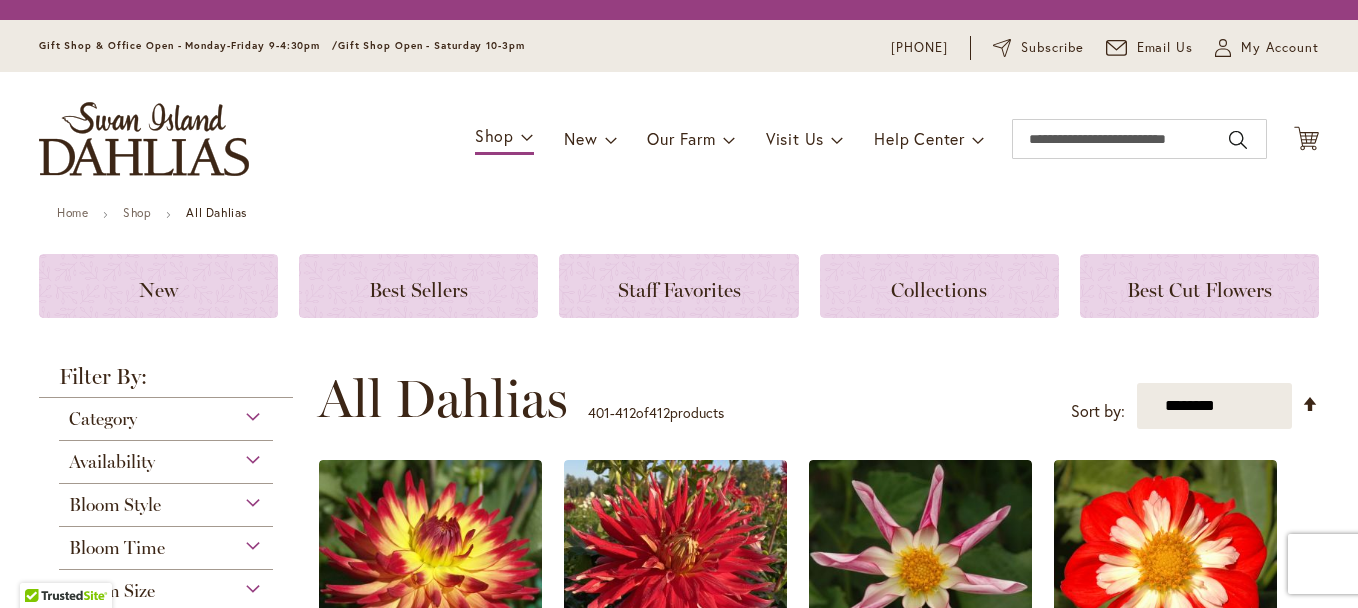 scroll, scrollTop: 0, scrollLeft: 0, axis: both 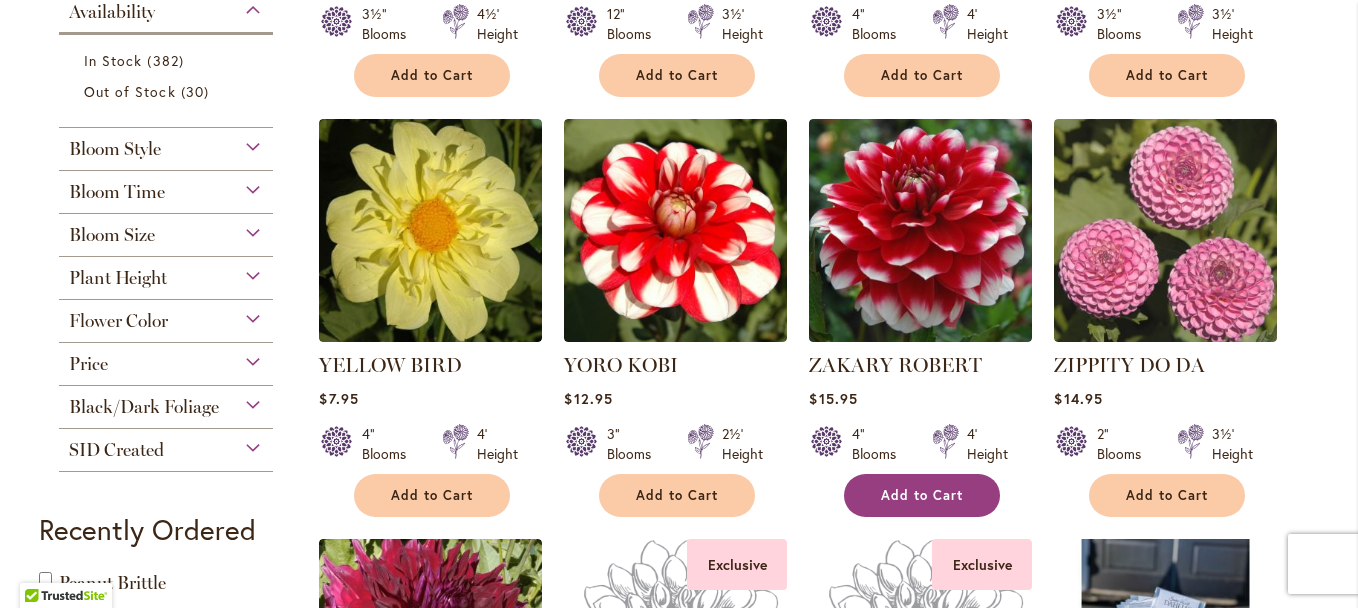 type on "**********" 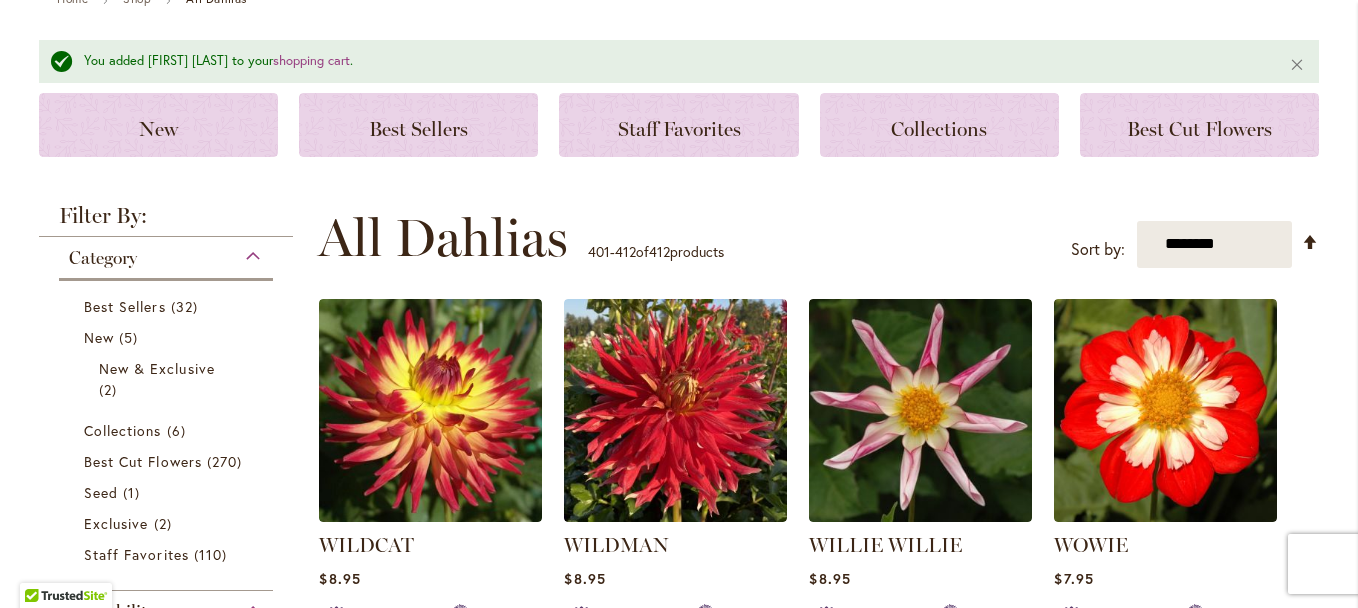 scroll, scrollTop: 0, scrollLeft: 0, axis: both 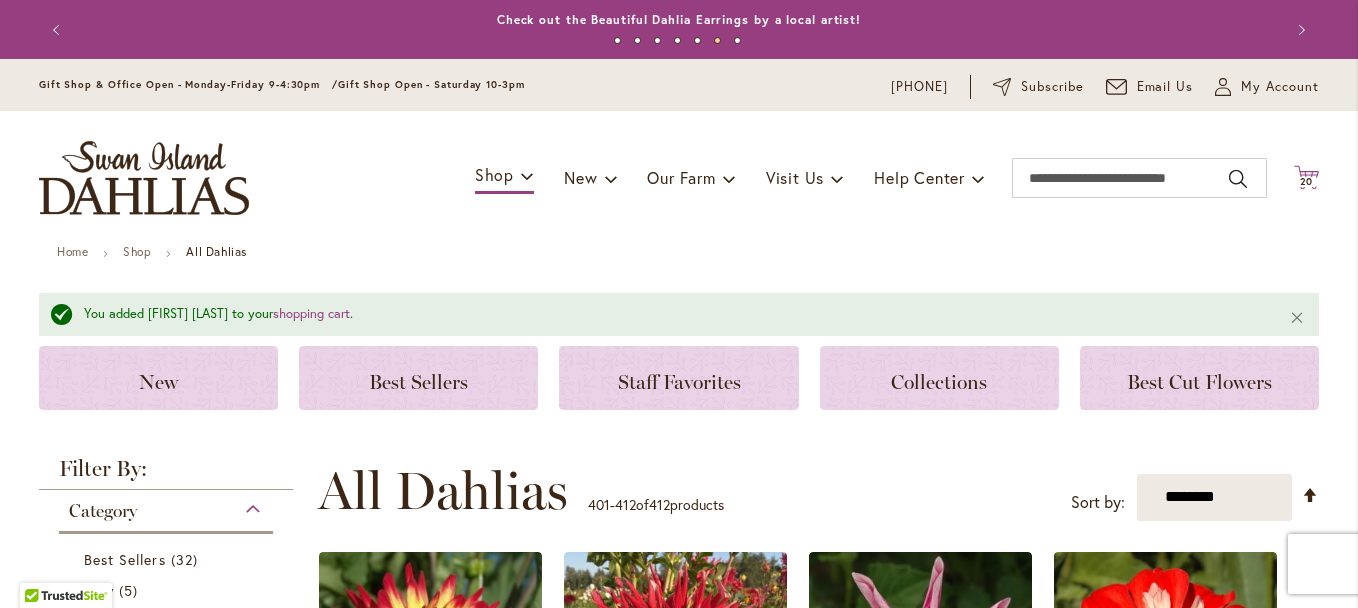 click on "Cart
.cls-1 {
fill: #231f20;
}" 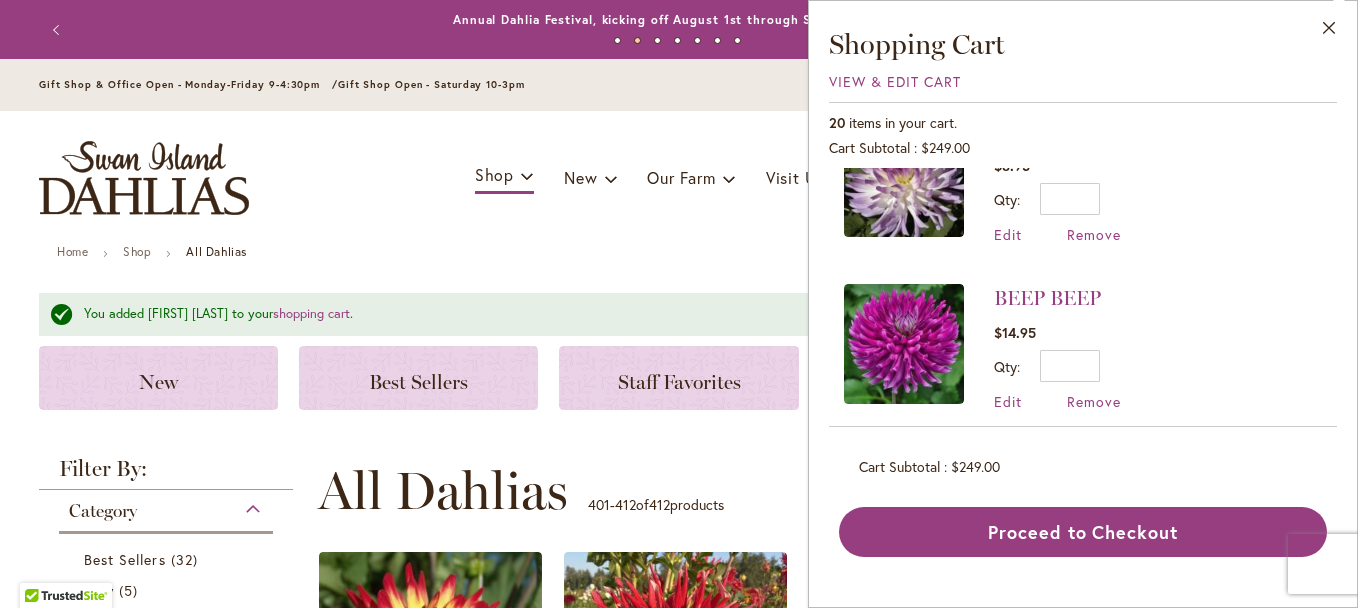 scroll, scrollTop: 2906, scrollLeft: 0, axis: vertical 